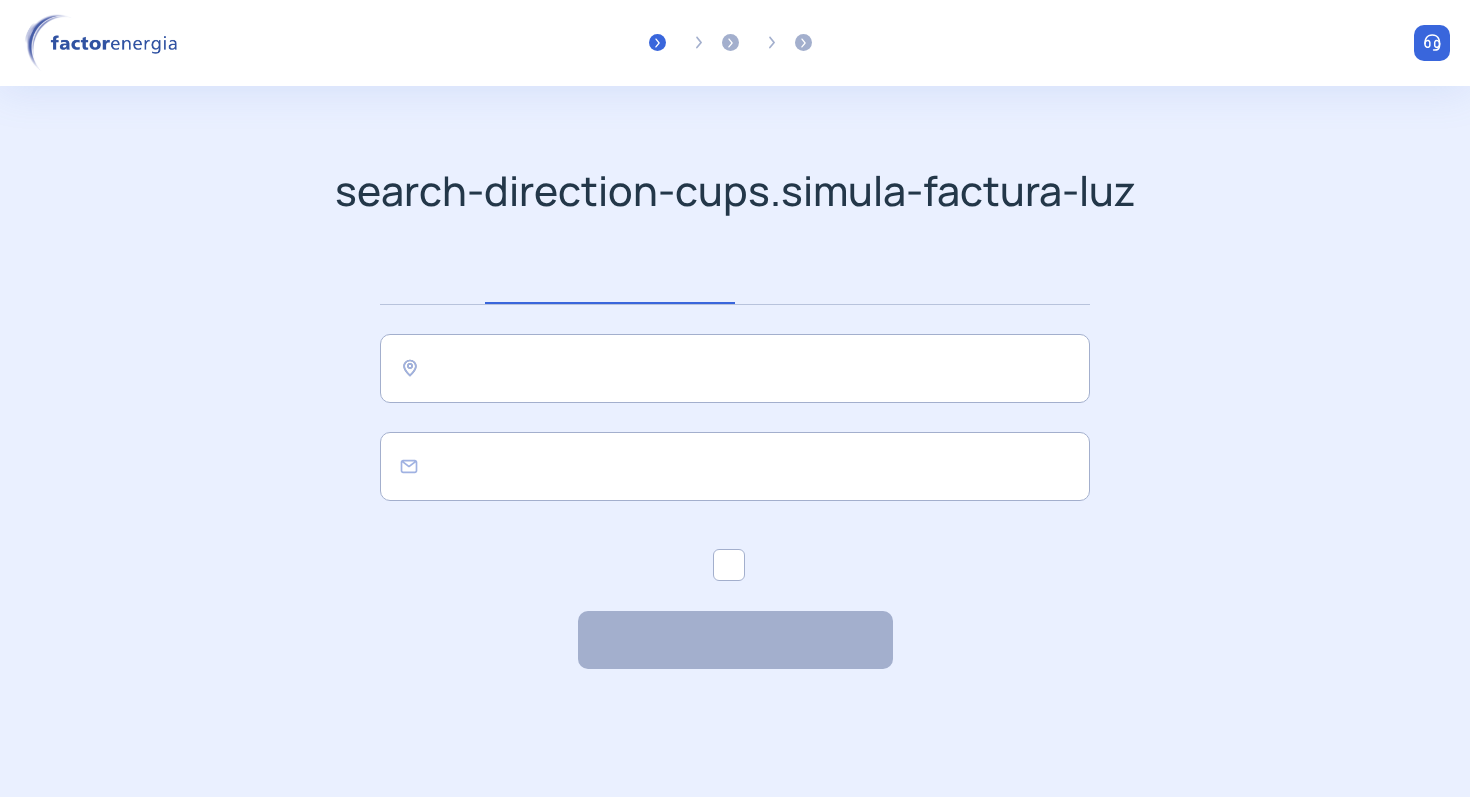 scroll, scrollTop: 0, scrollLeft: 0, axis: both 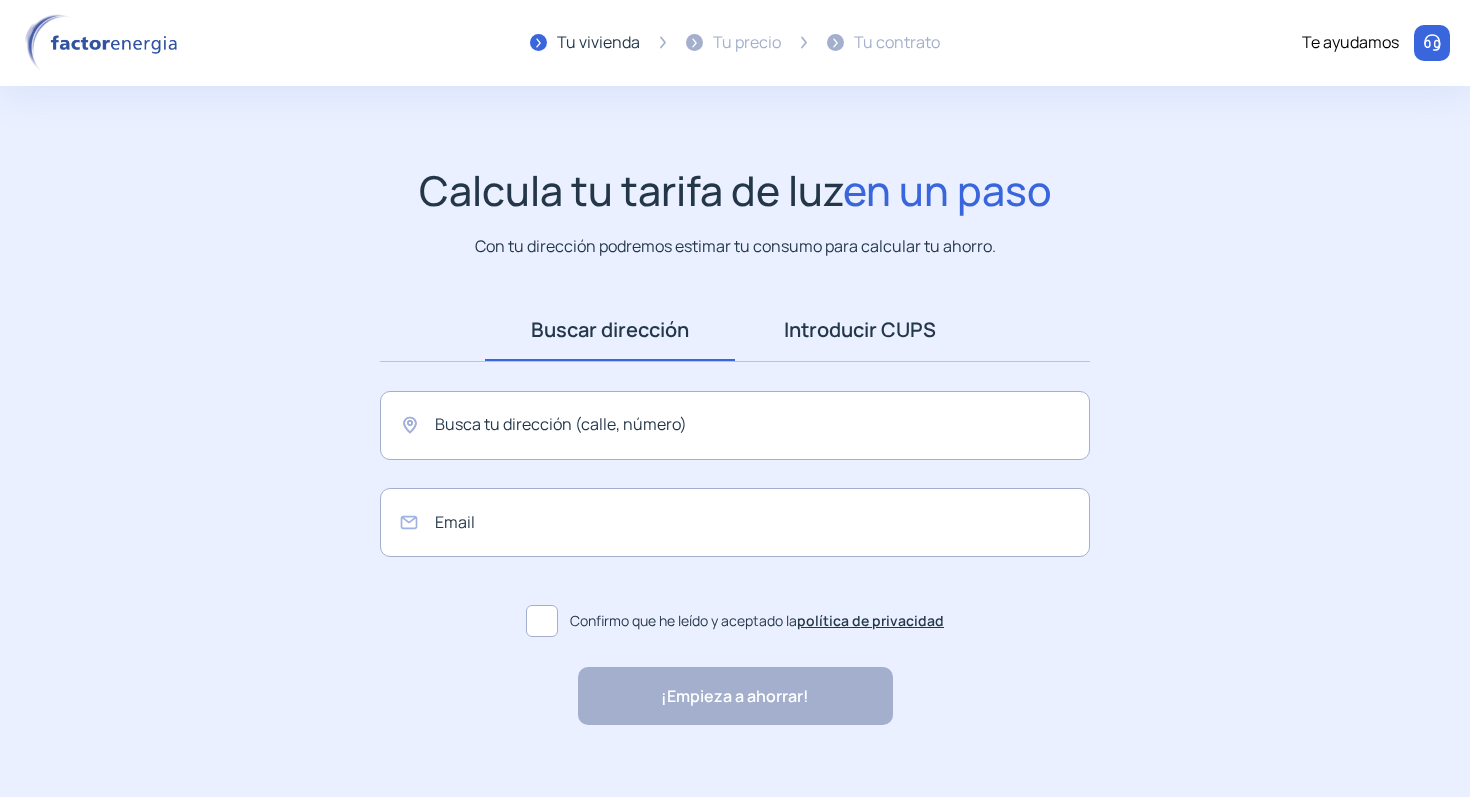 click on "Introducir CUPS" at bounding box center (860, 330) 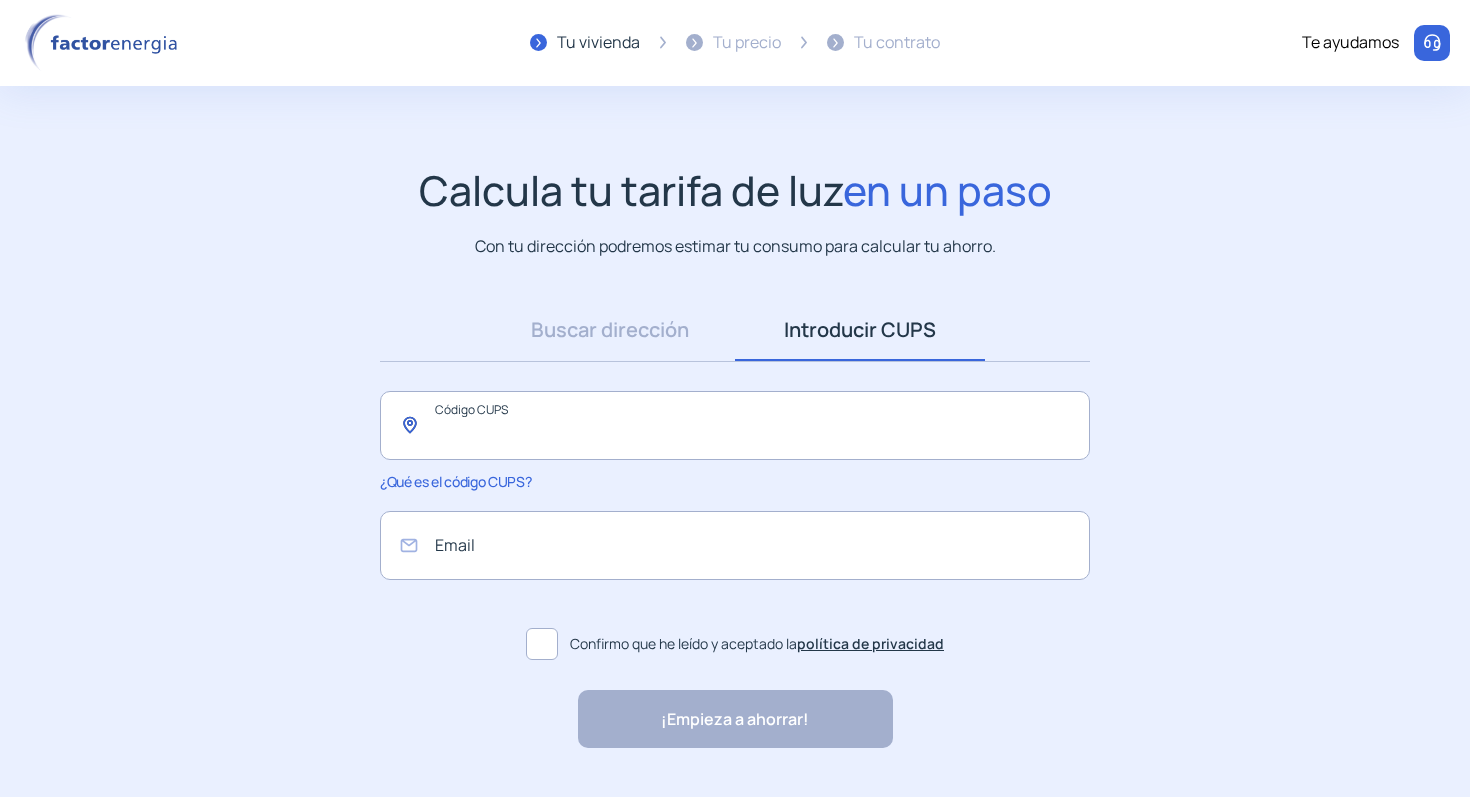 click 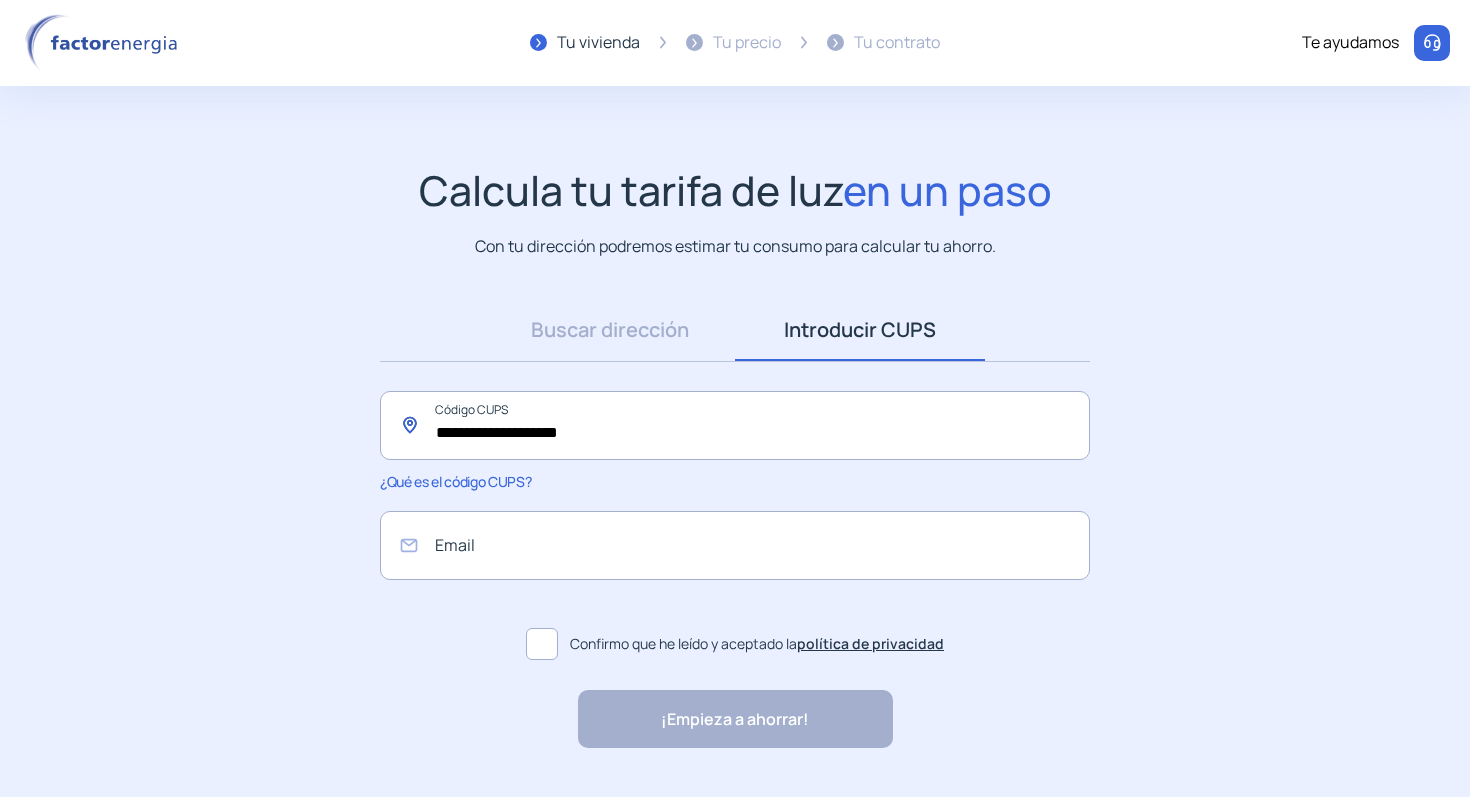 type on "**********" 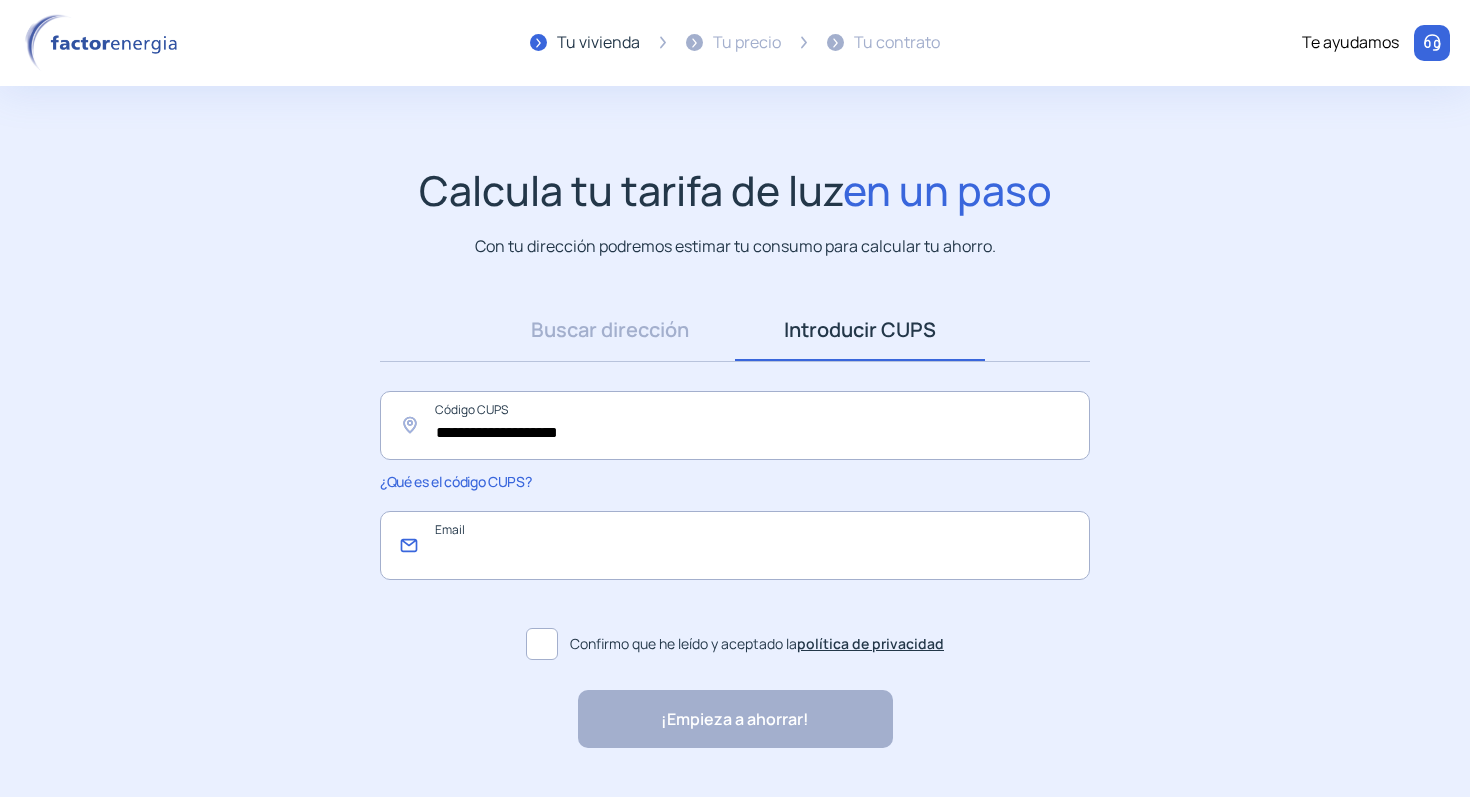 click 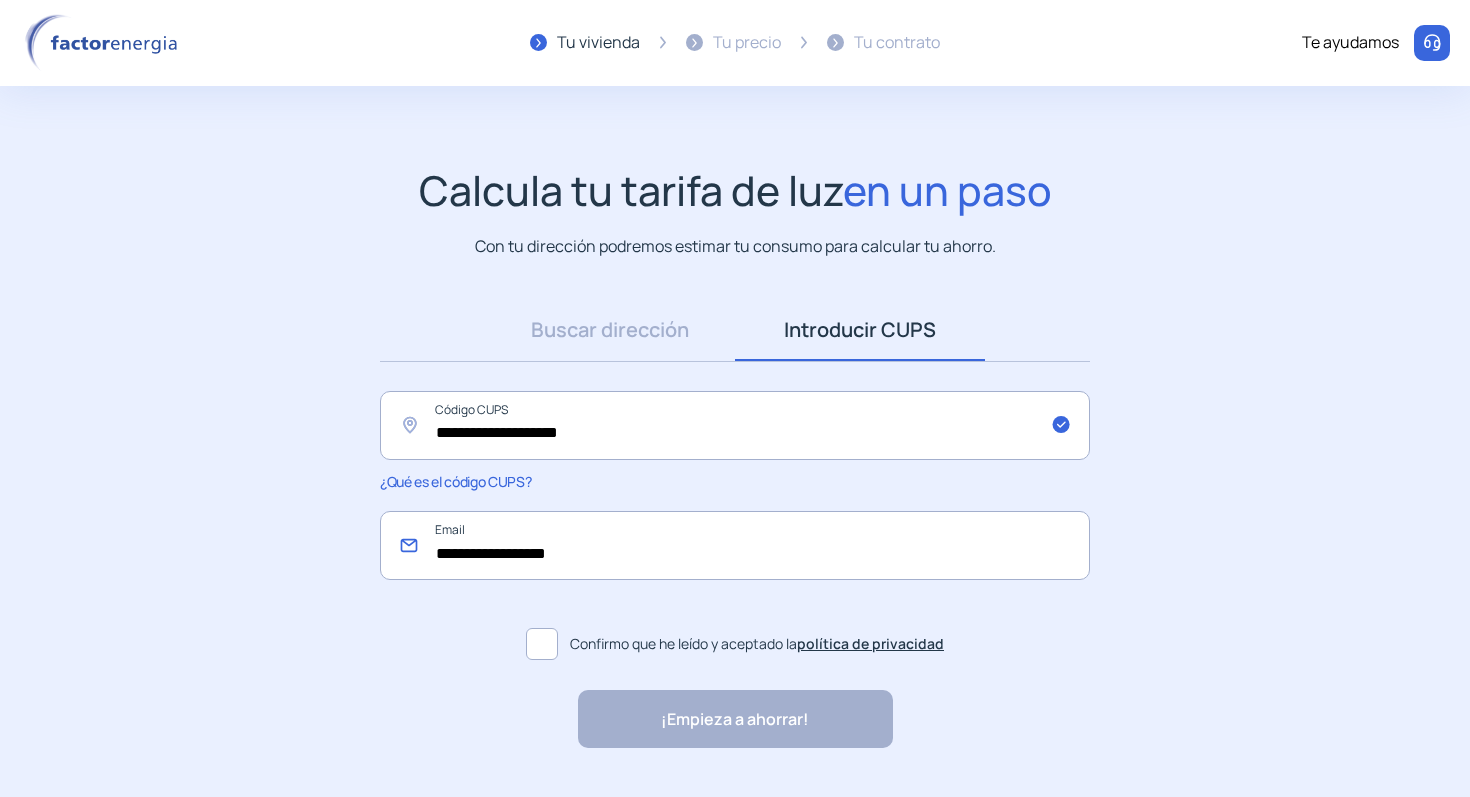 type on "**********" 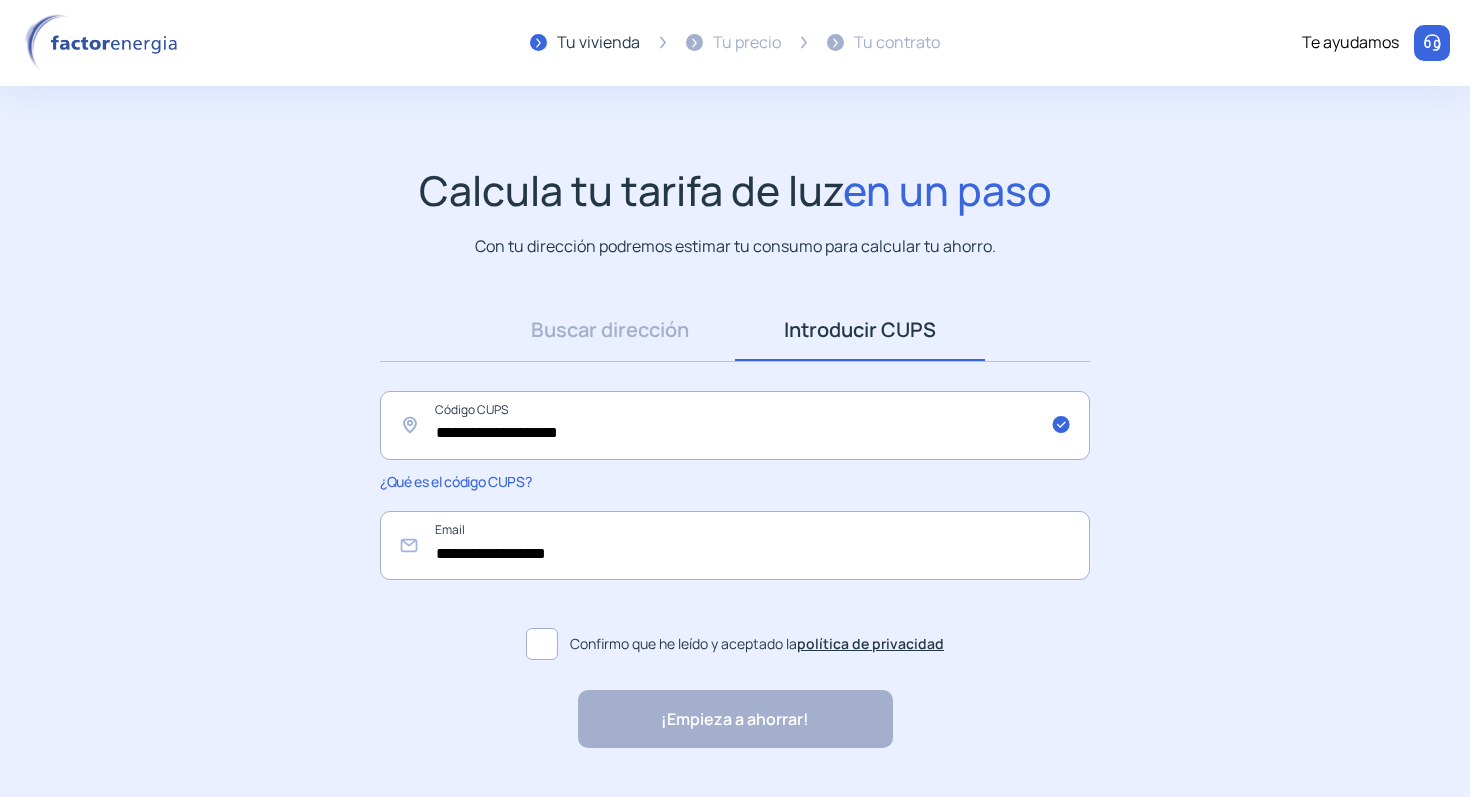 click 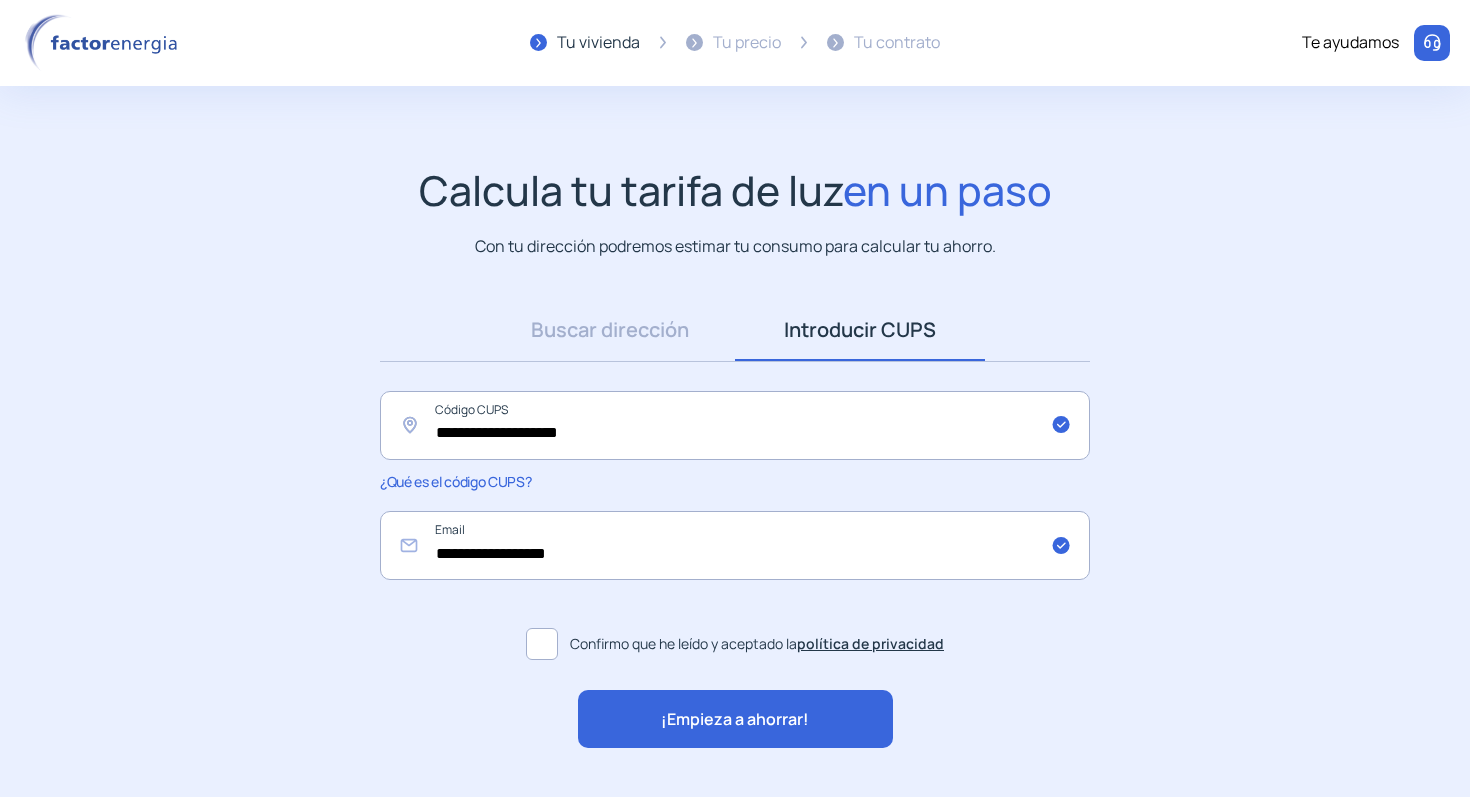 click on "¡Empieza a ahorrar!" 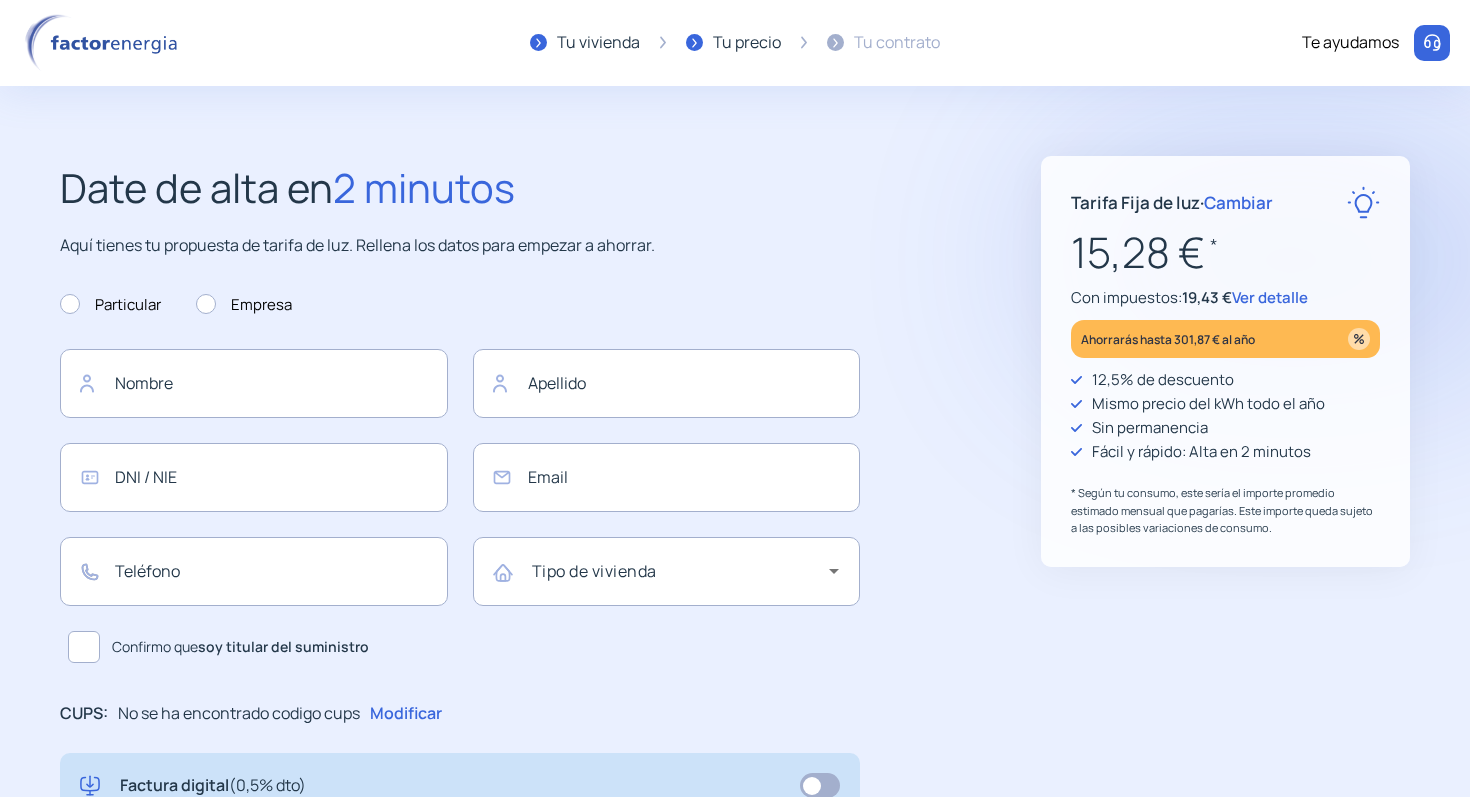 type on "**********" 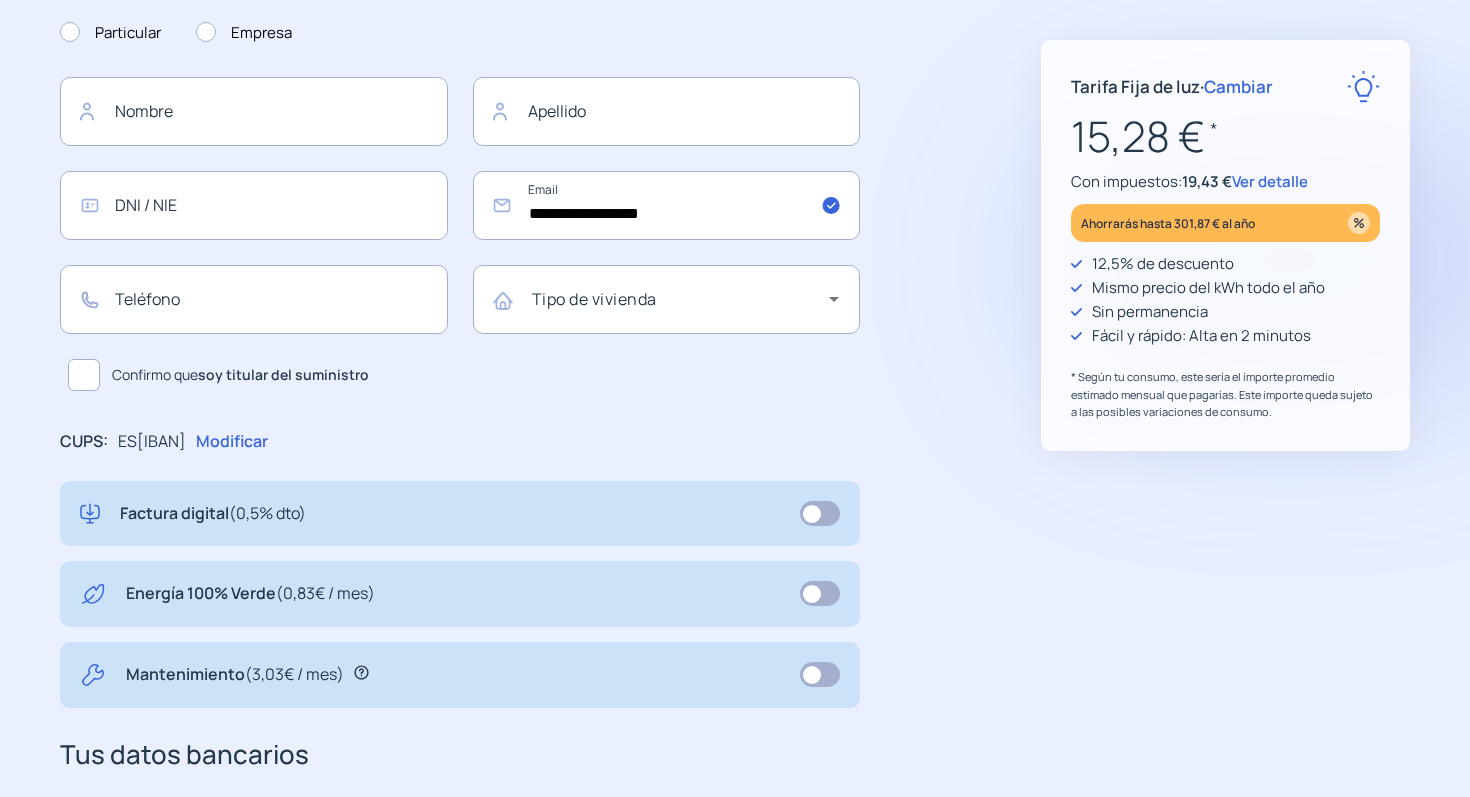 scroll, scrollTop: 259, scrollLeft: 0, axis: vertical 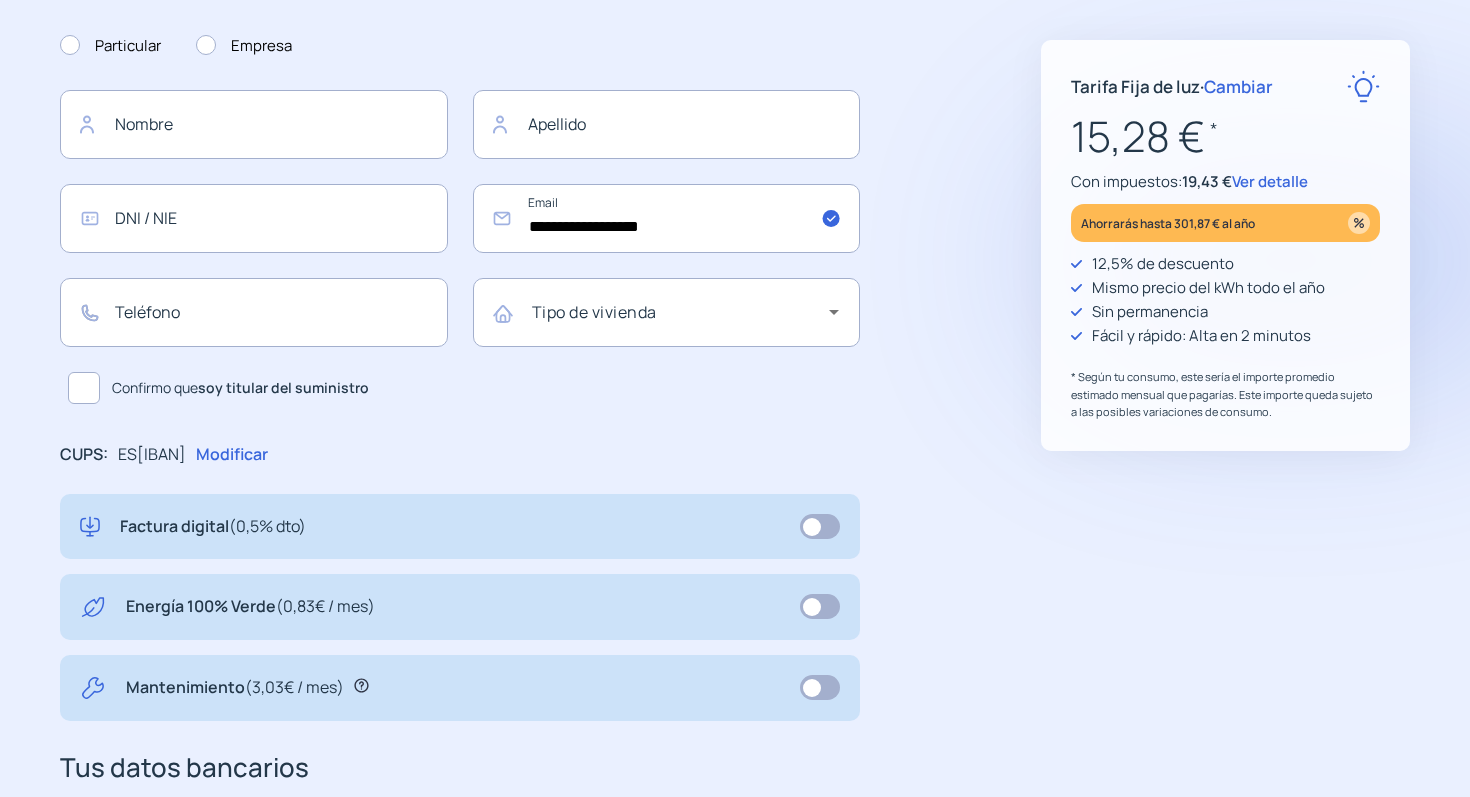 click 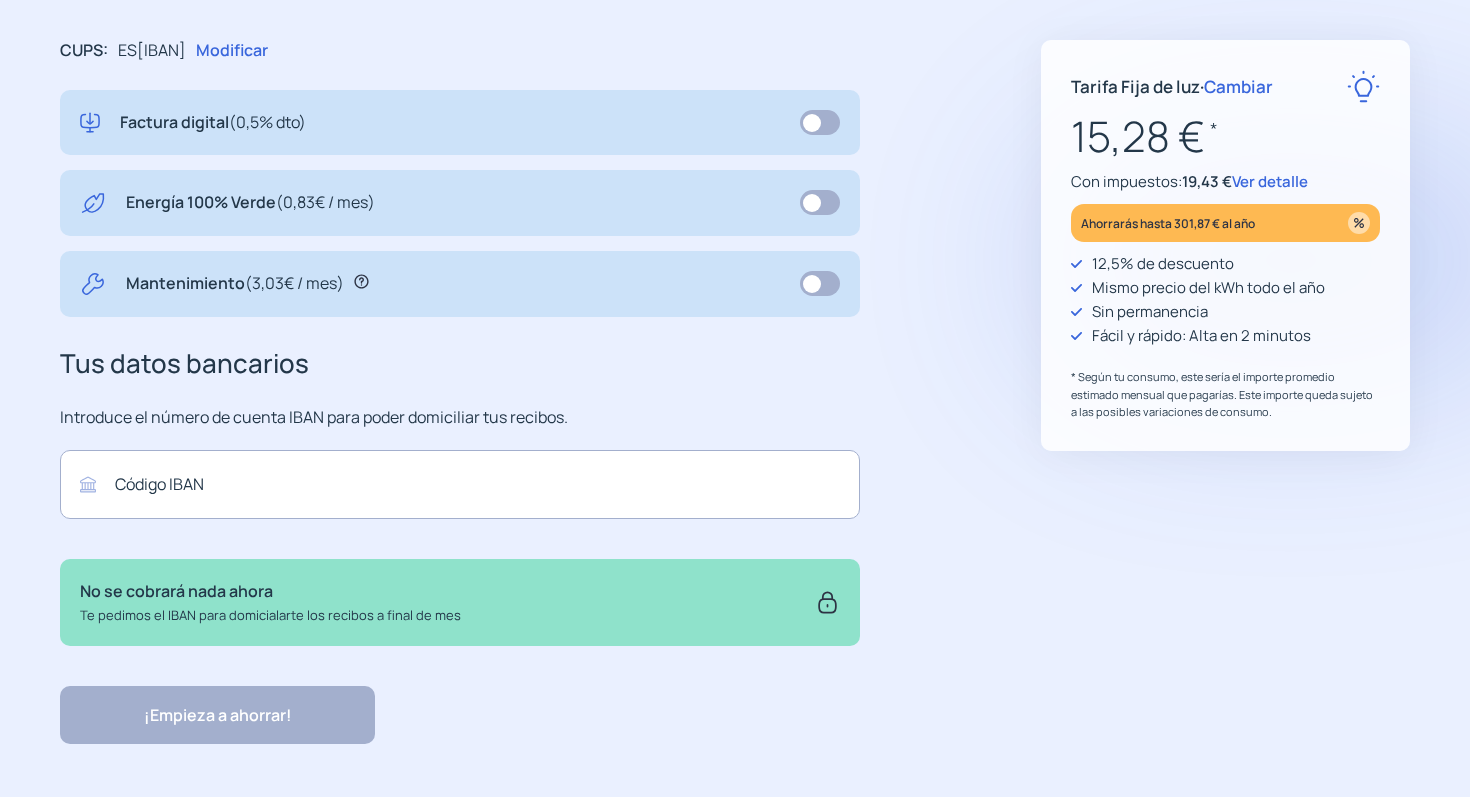 scroll, scrollTop: 660, scrollLeft: 0, axis: vertical 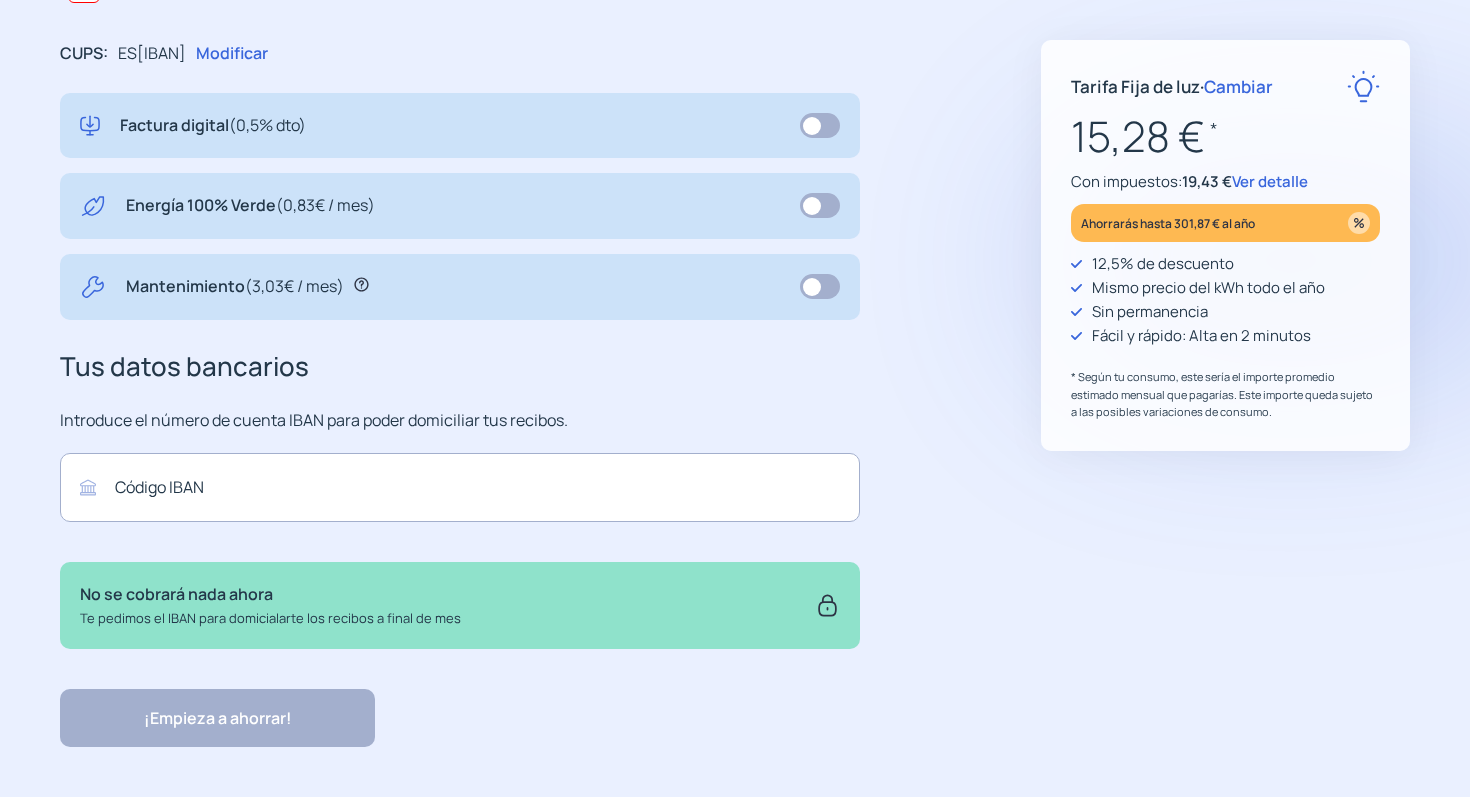 click on "Ver detalle" 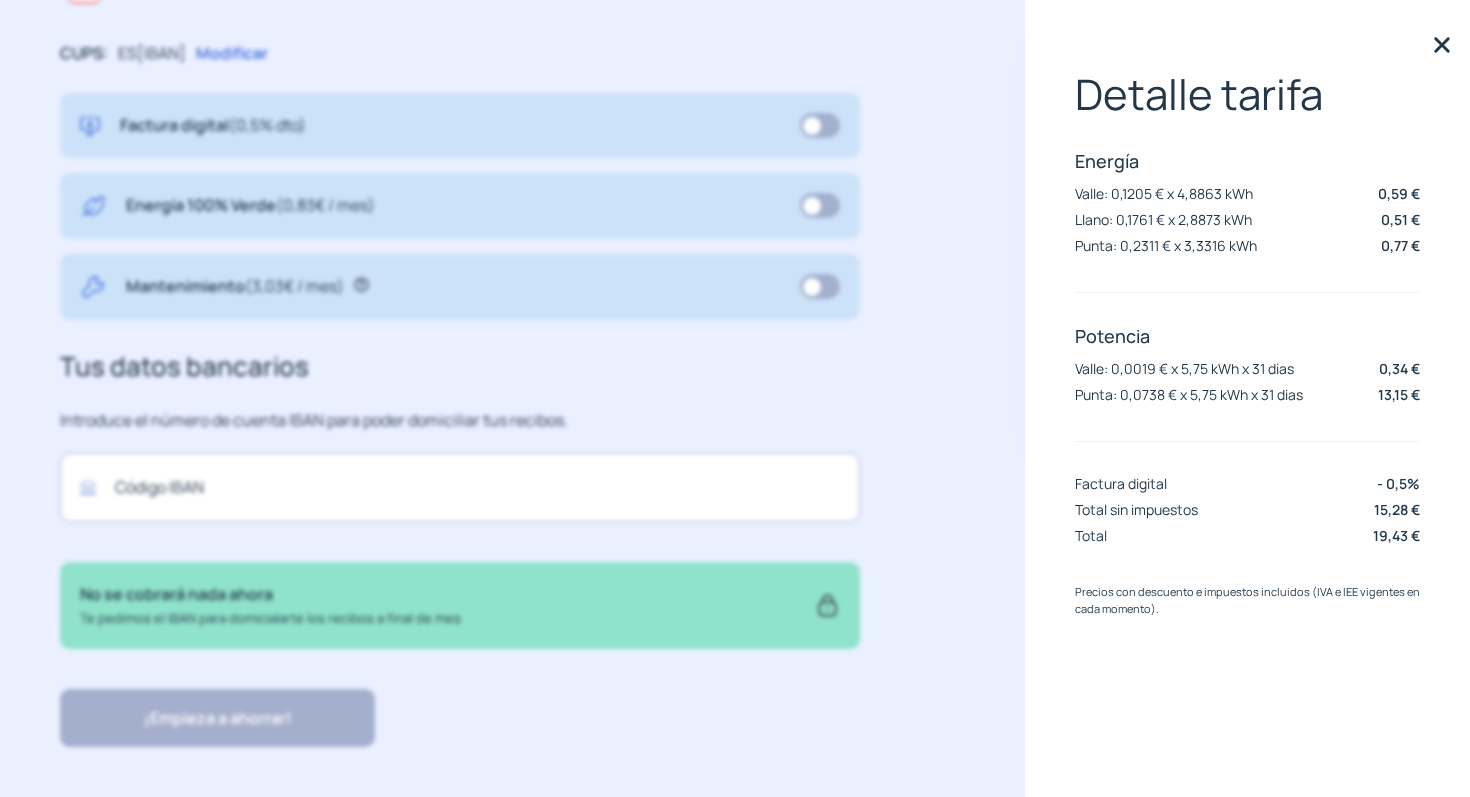 click on "Valle: 0,0019 € x 5,75 kWh x 31 dias" 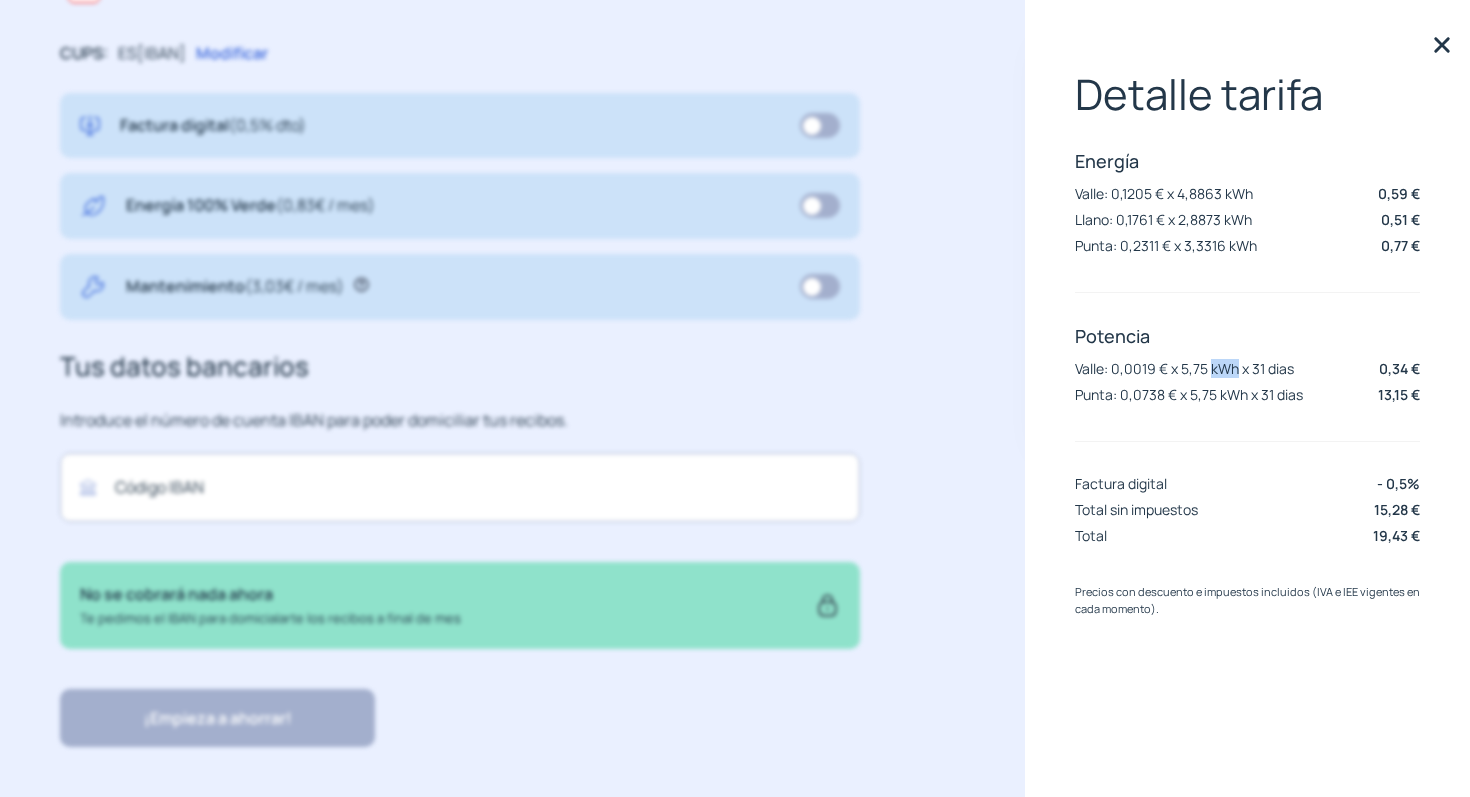 click on "Valle: 0,0019 € x 5,75 kWh x 31 dias" 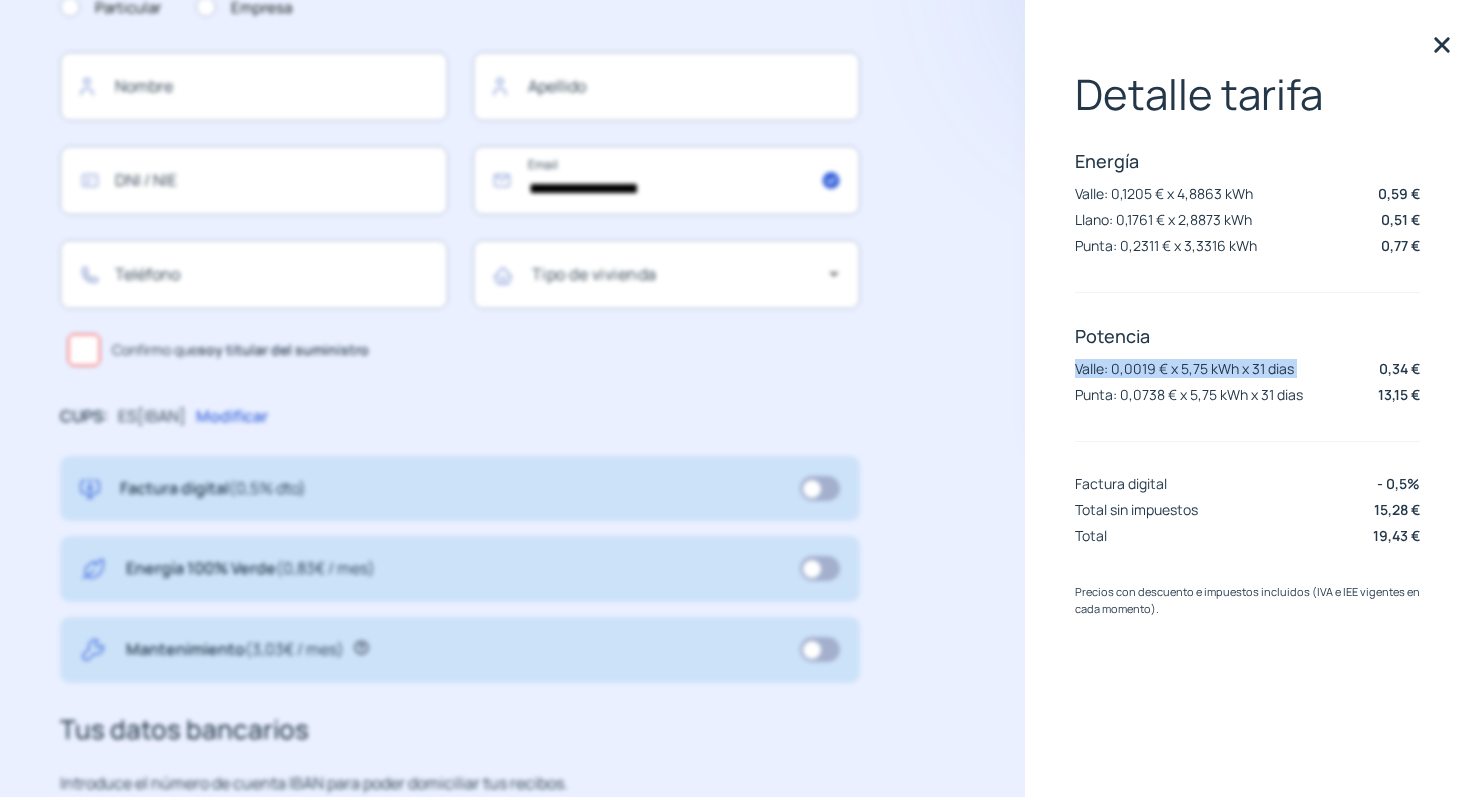 scroll, scrollTop: 0, scrollLeft: 0, axis: both 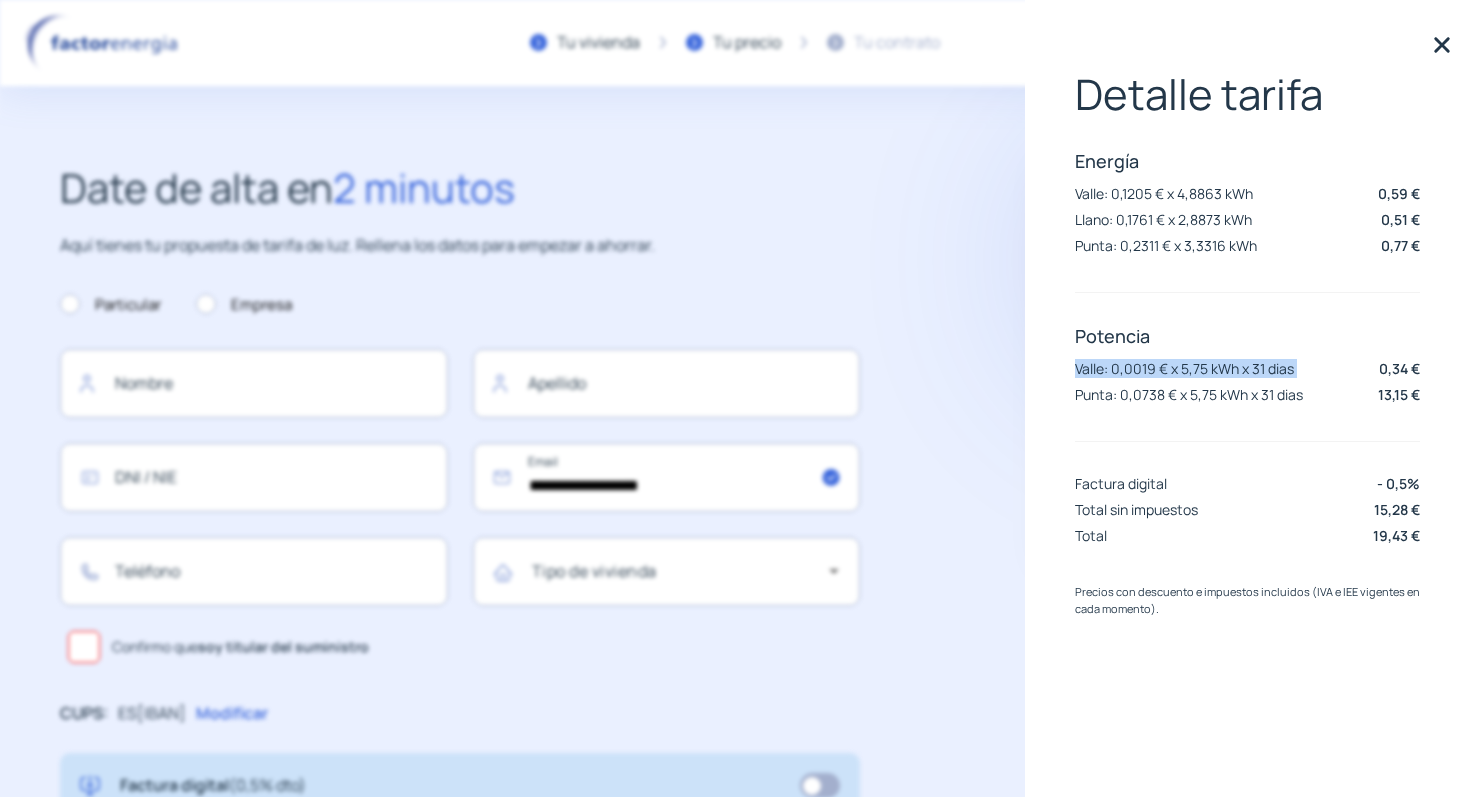 click 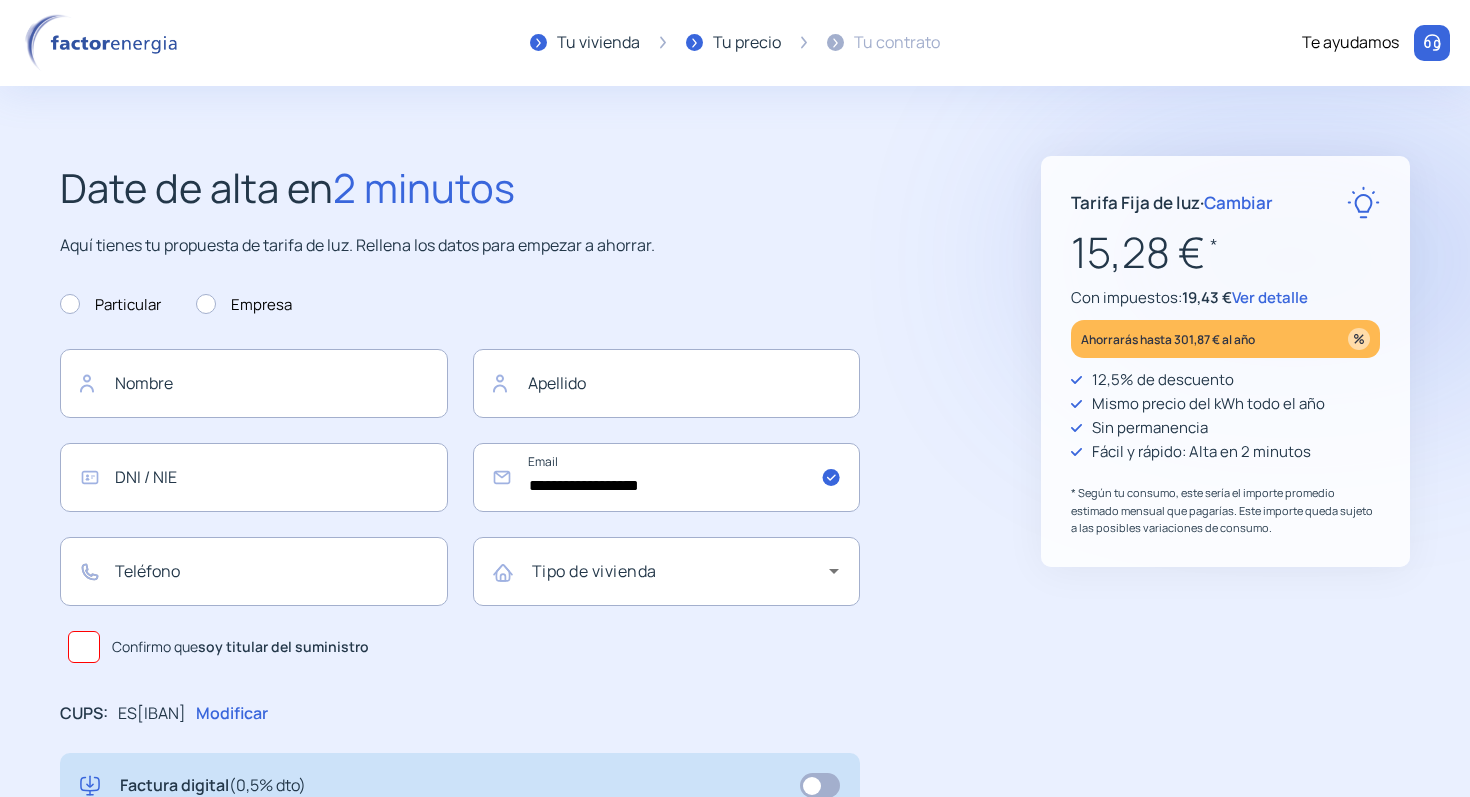 click on "Ver detalle" 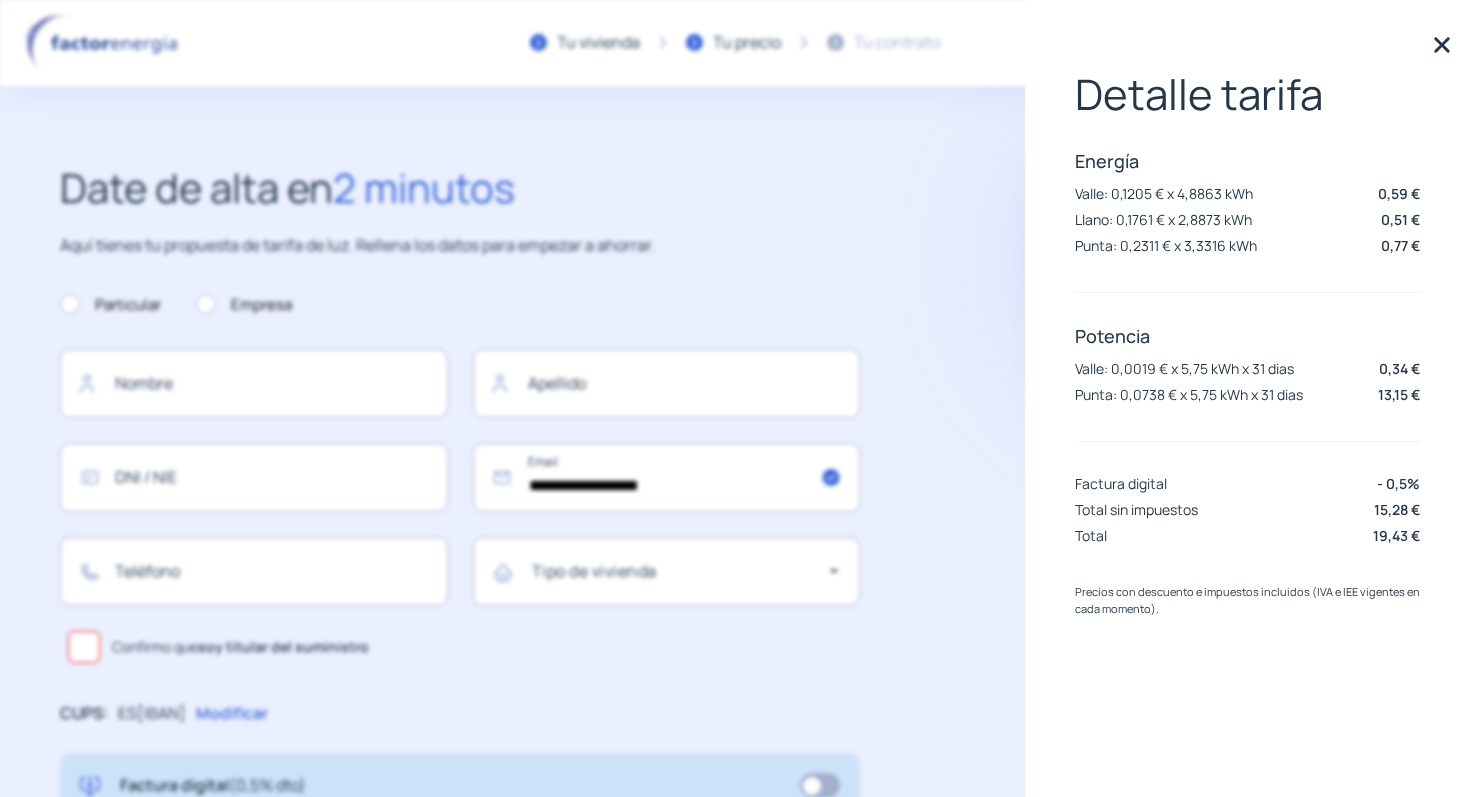 click 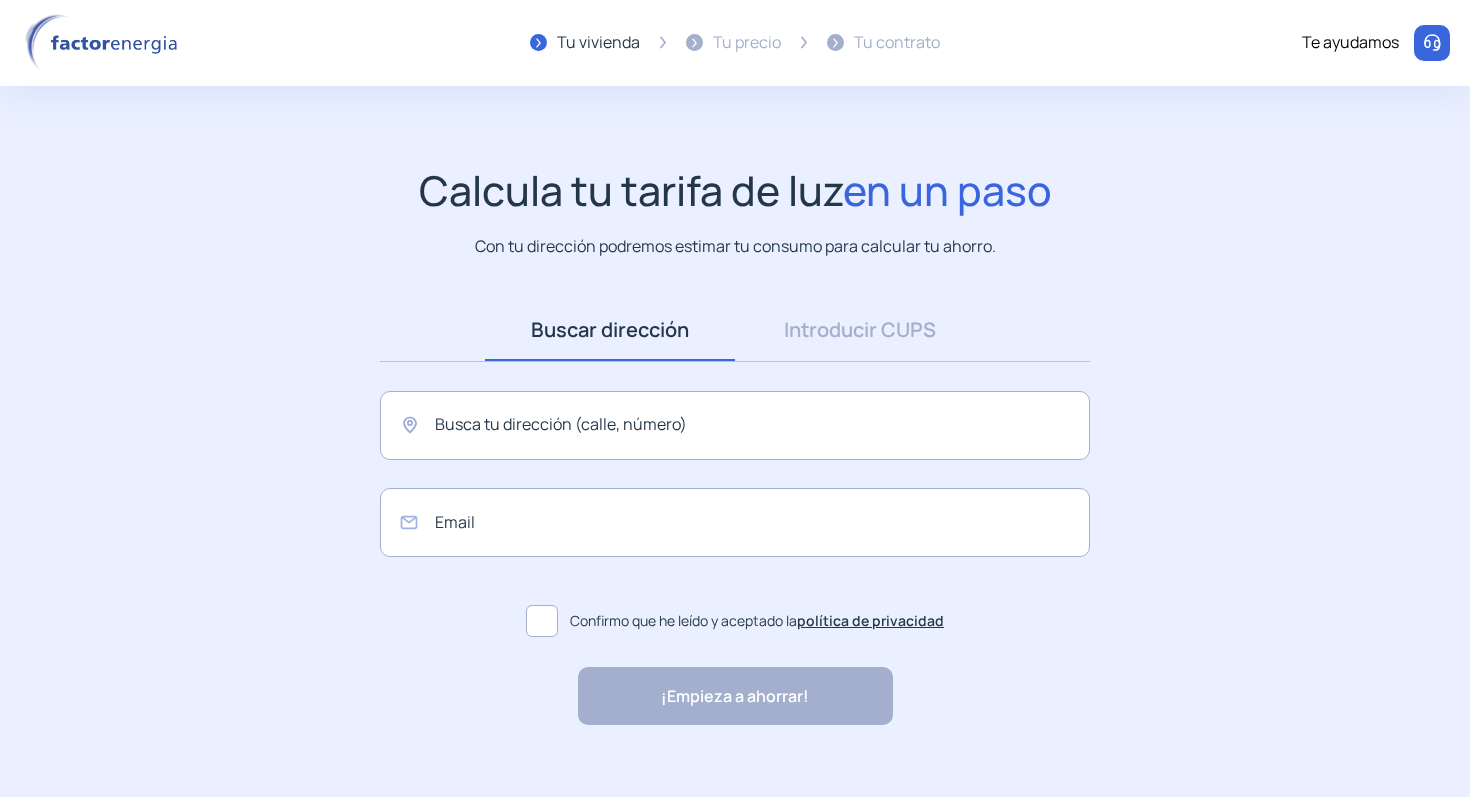 scroll, scrollTop: 0, scrollLeft: 0, axis: both 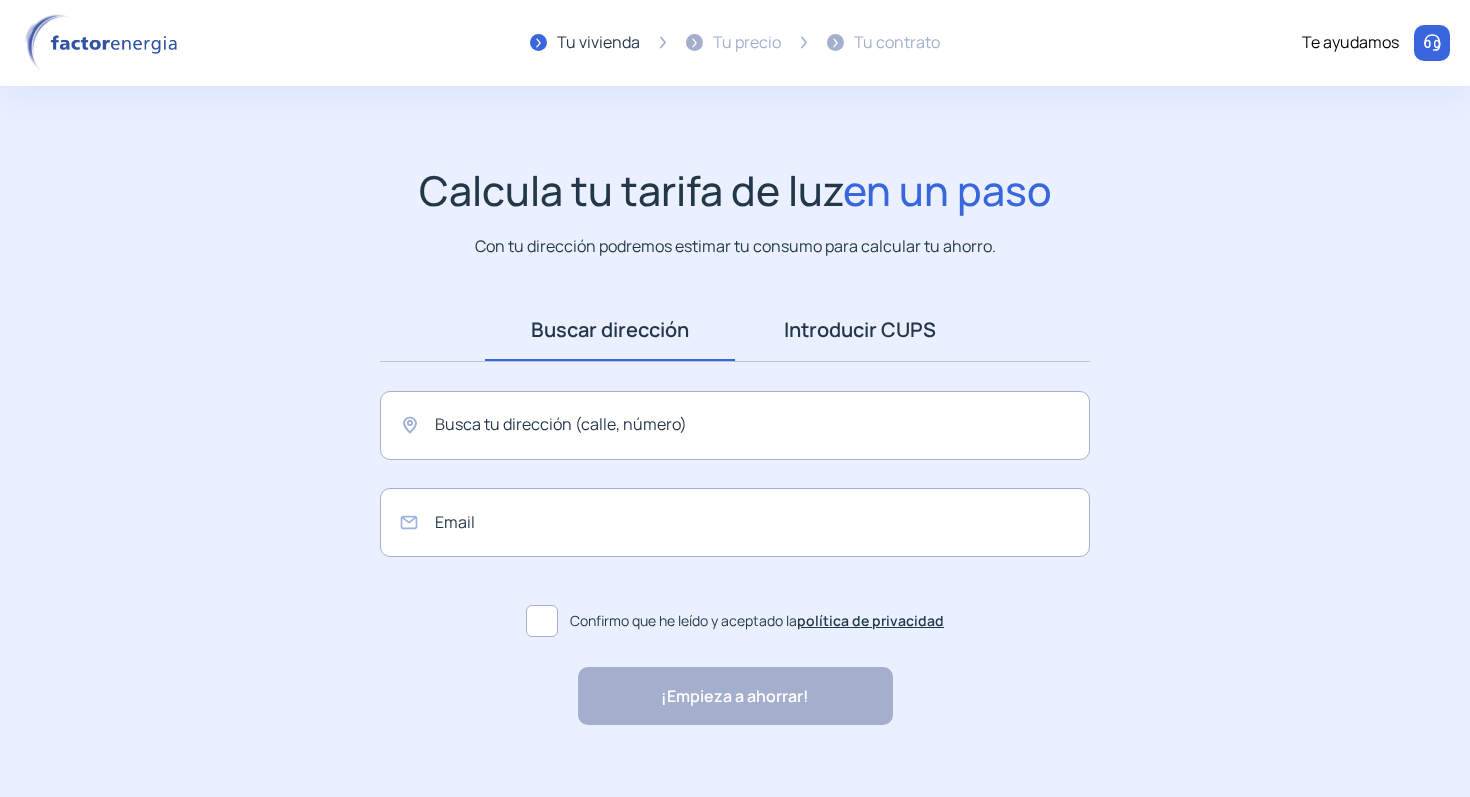 click on "Introducir CUPS" at bounding box center [860, 330] 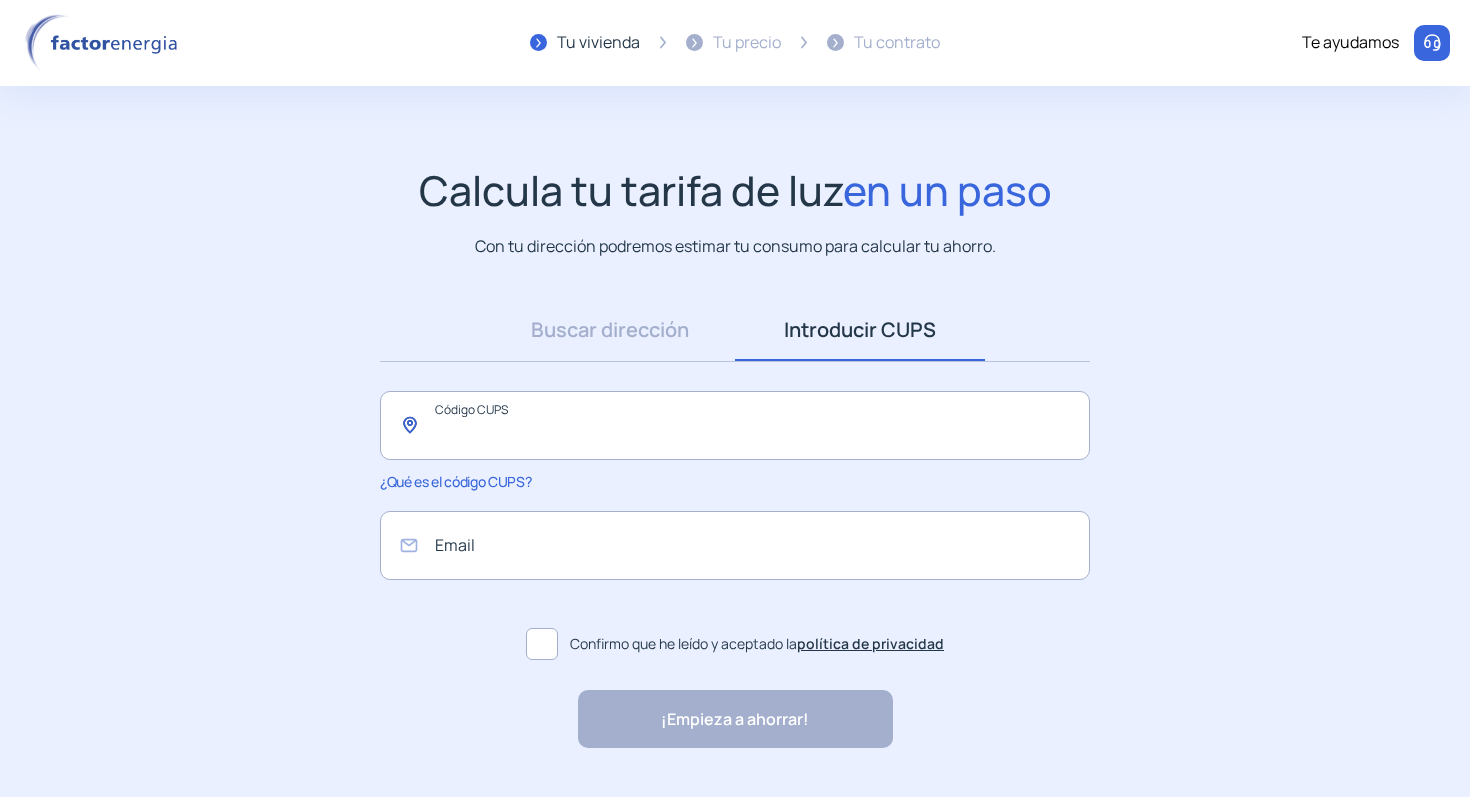 click 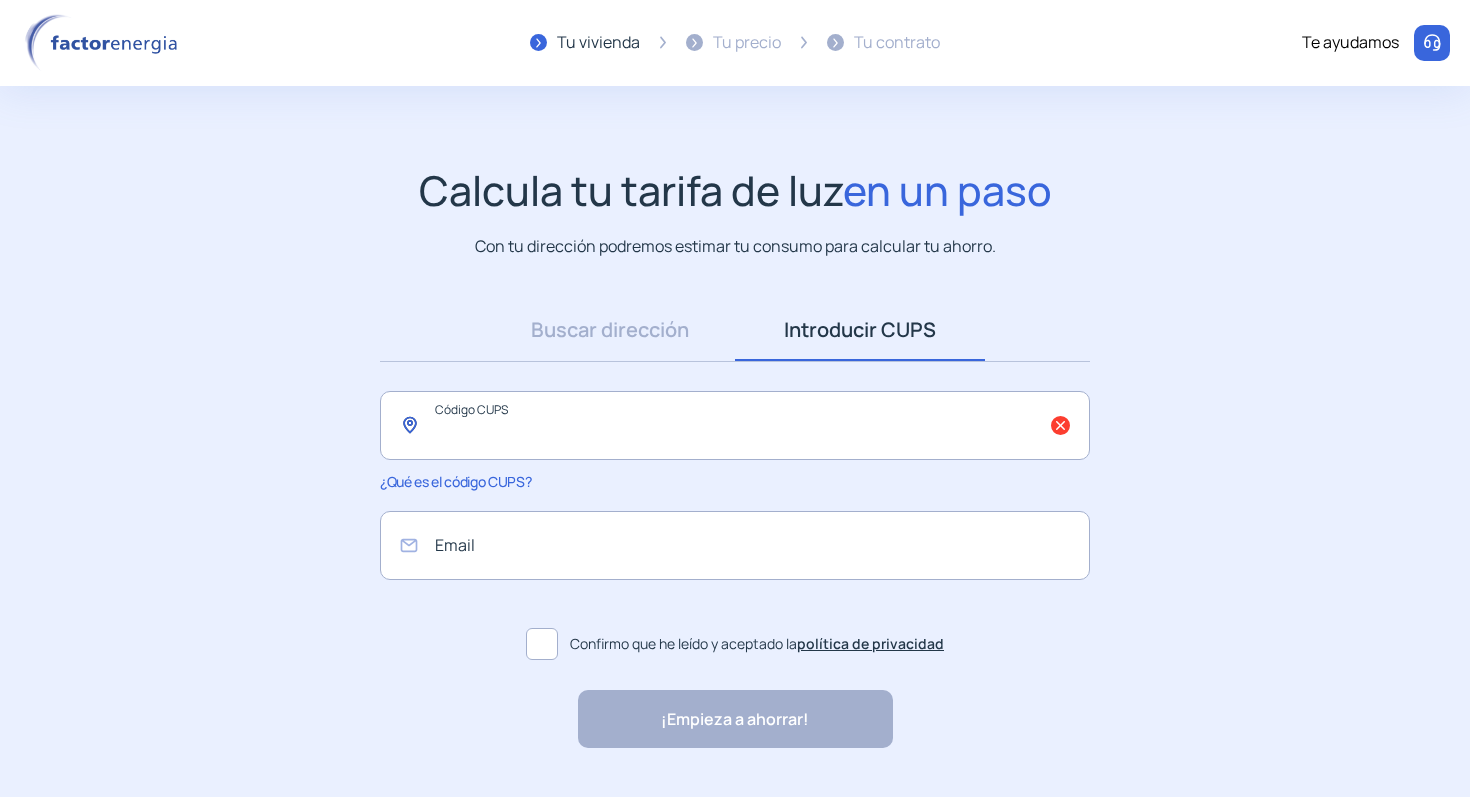 paste on "**********" 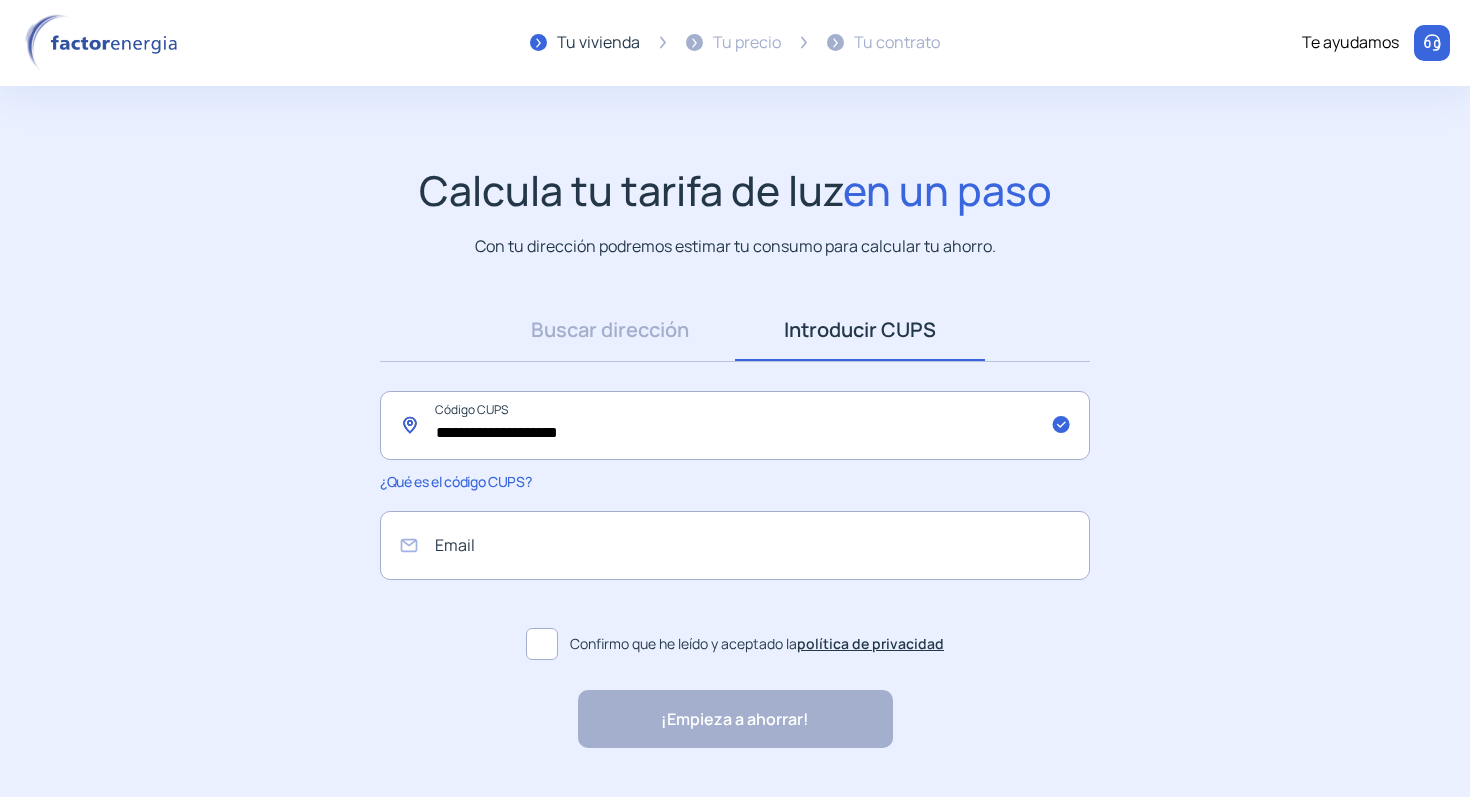 type on "**********" 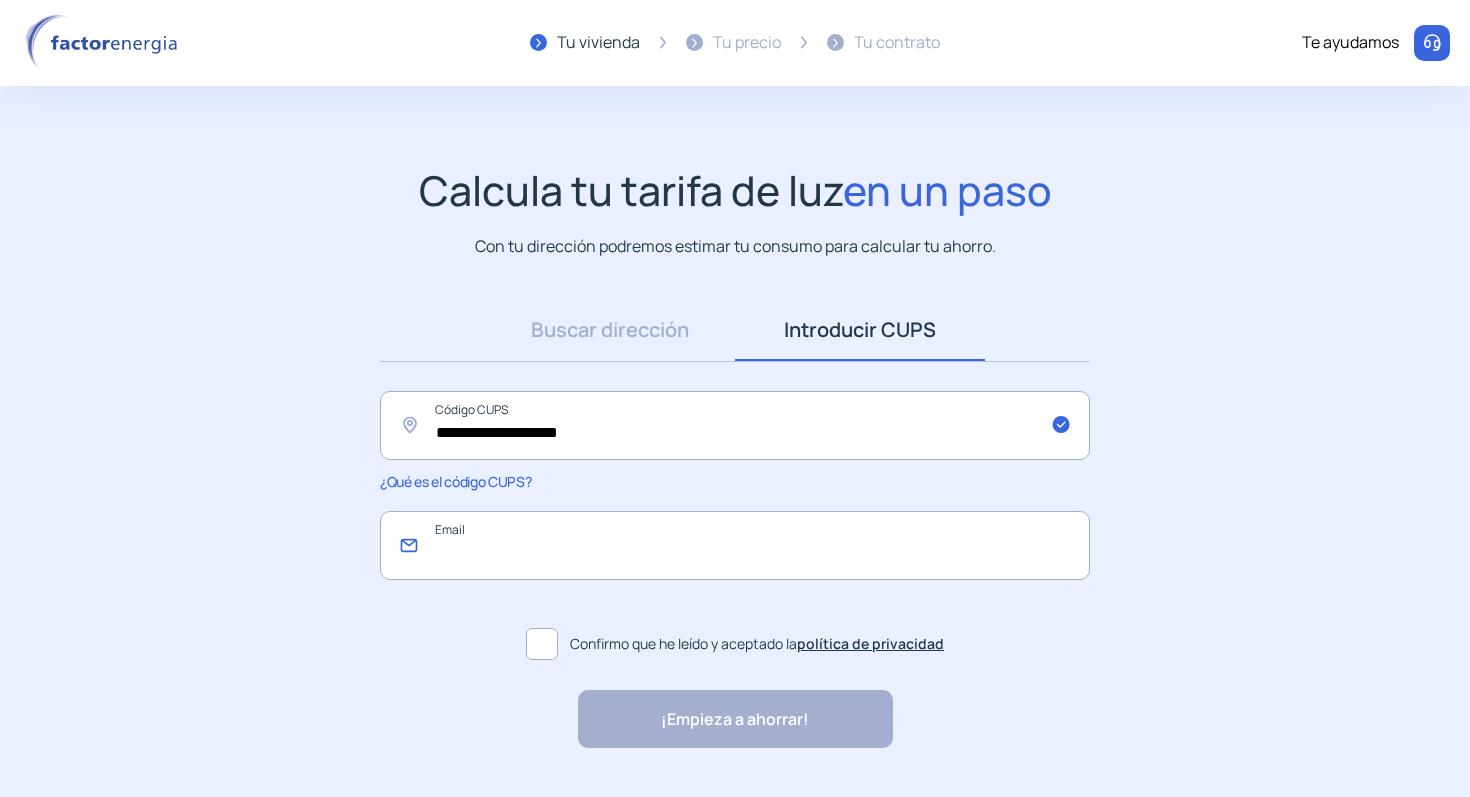 click 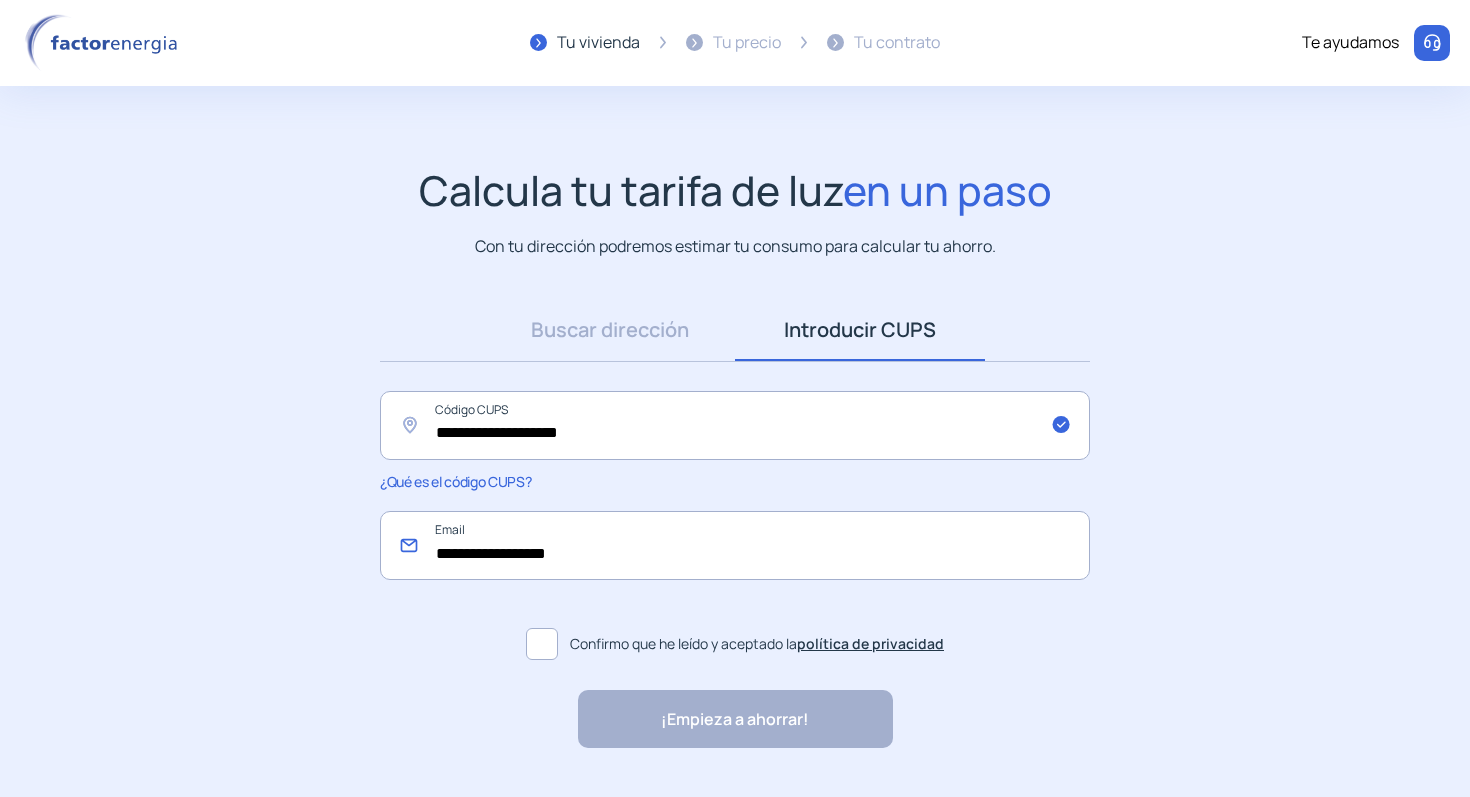 type on "**********" 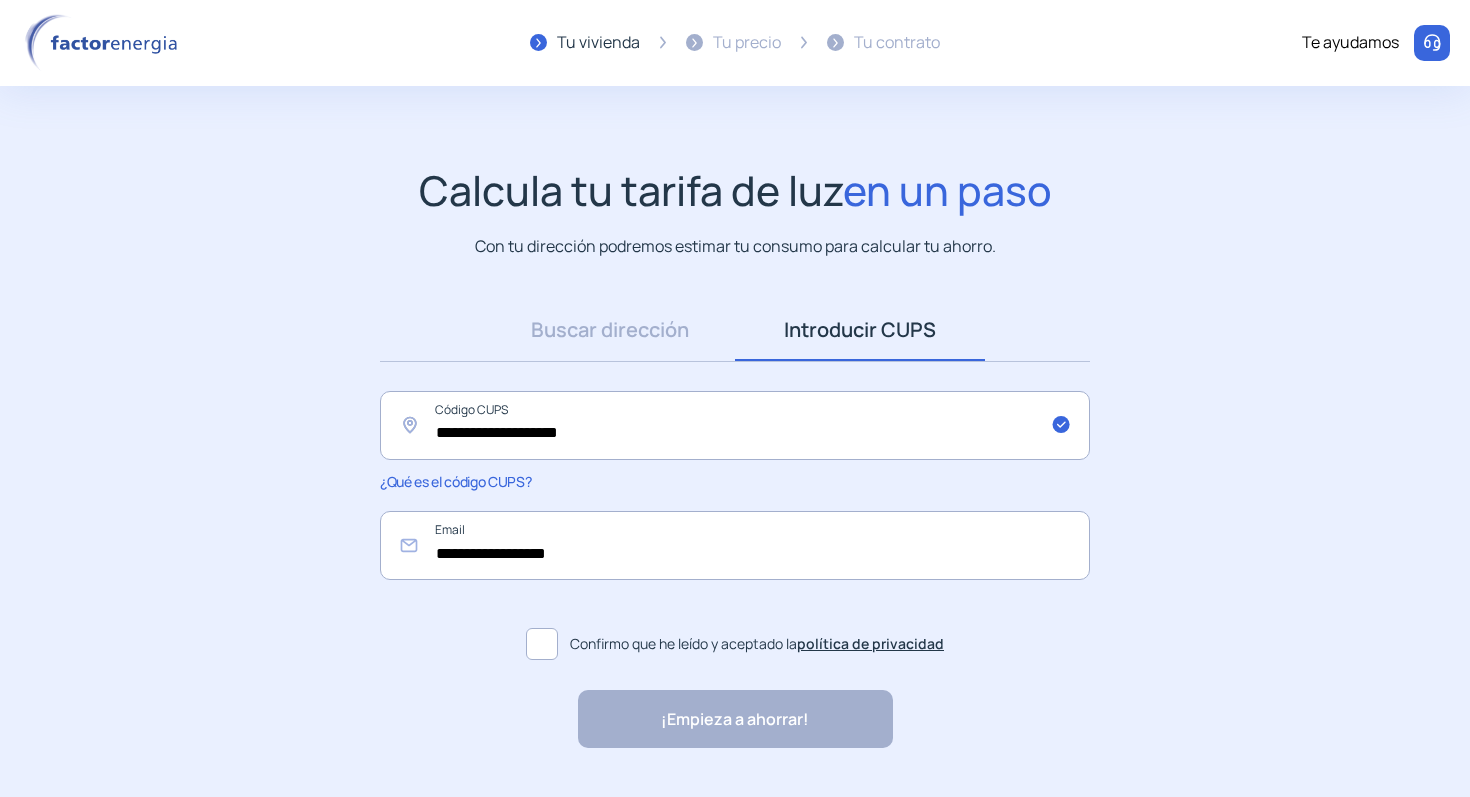 click 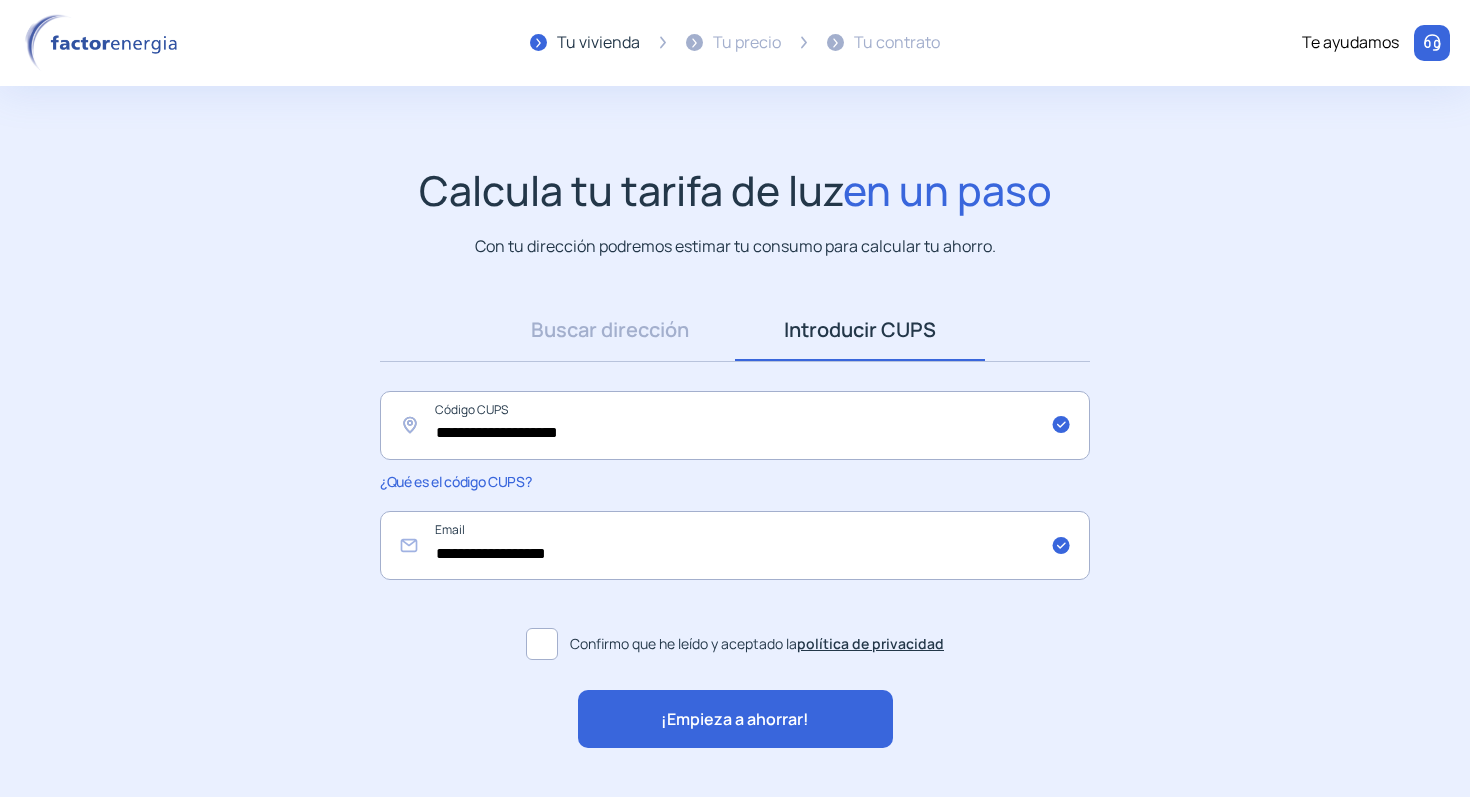click on "¡Empieza a ahorrar!" 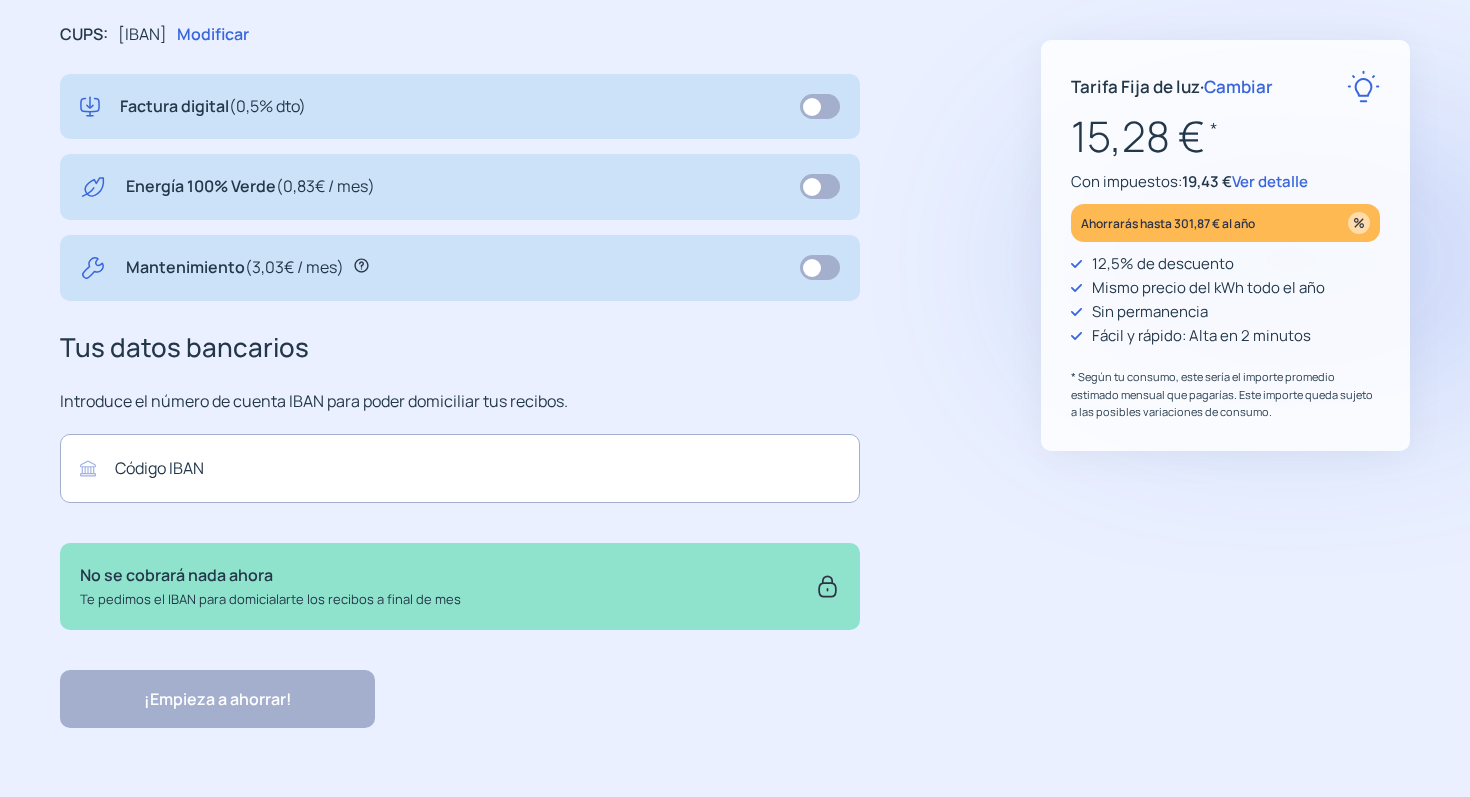 scroll, scrollTop: 0, scrollLeft: 0, axis: both 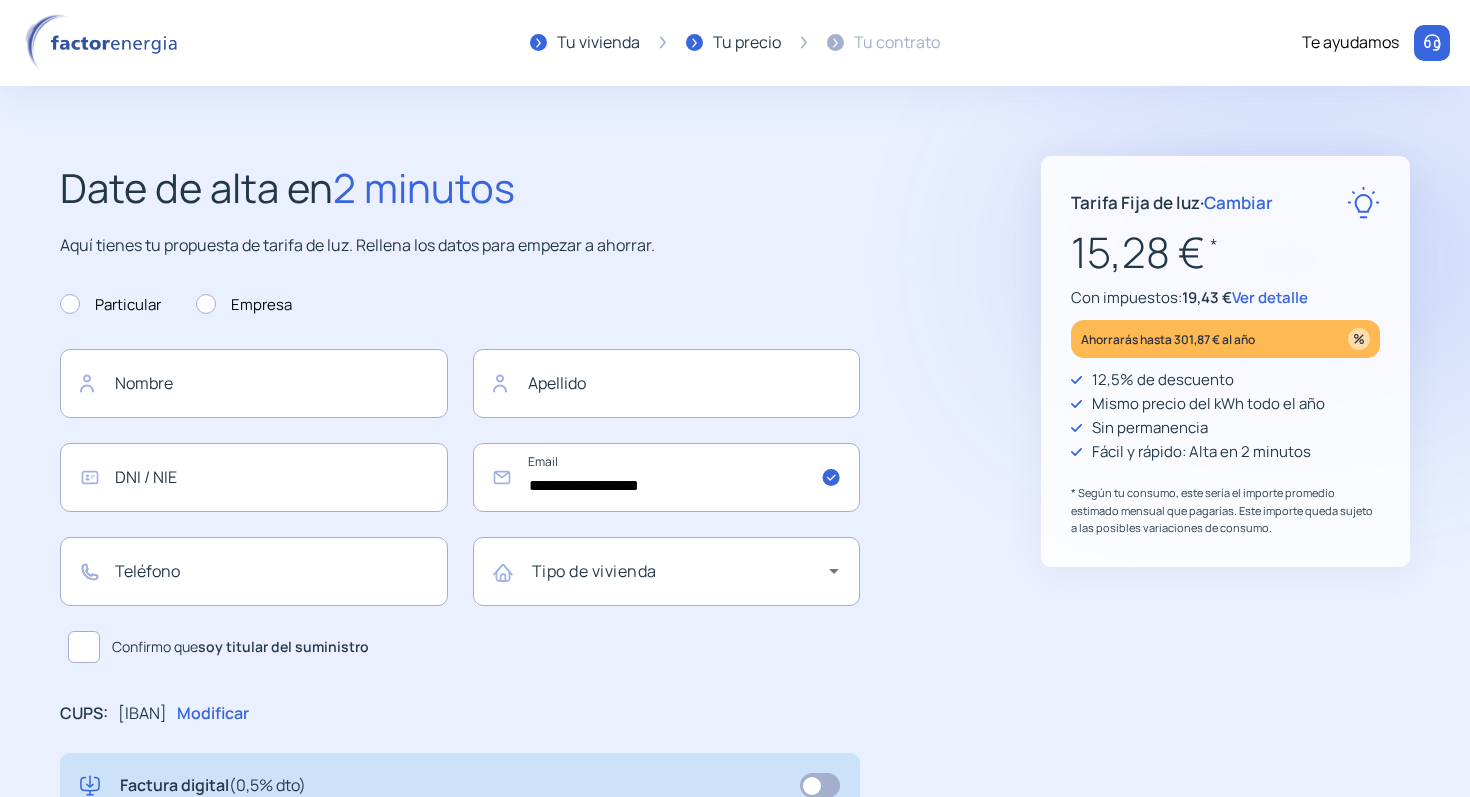 click 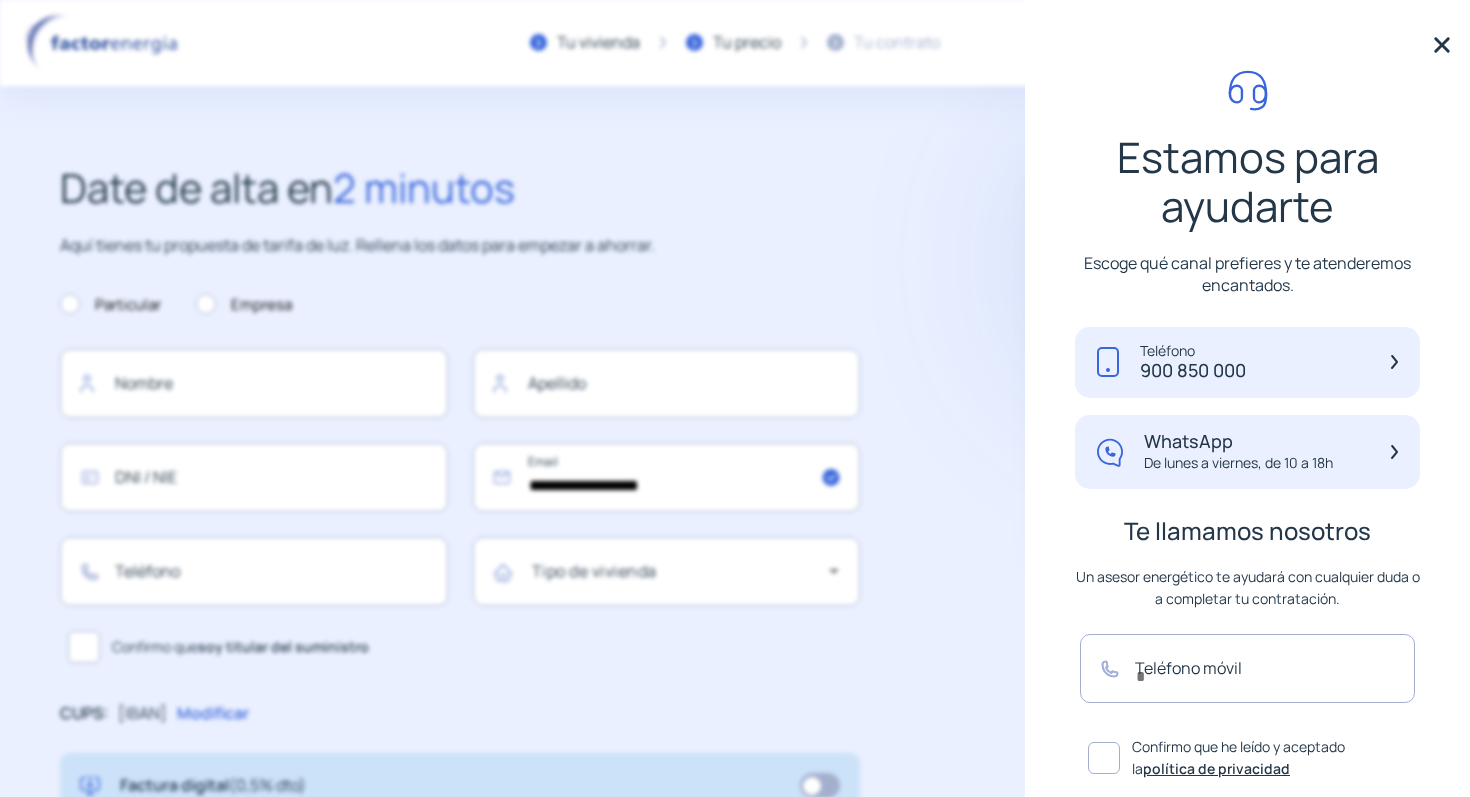 click on "900 850 000" 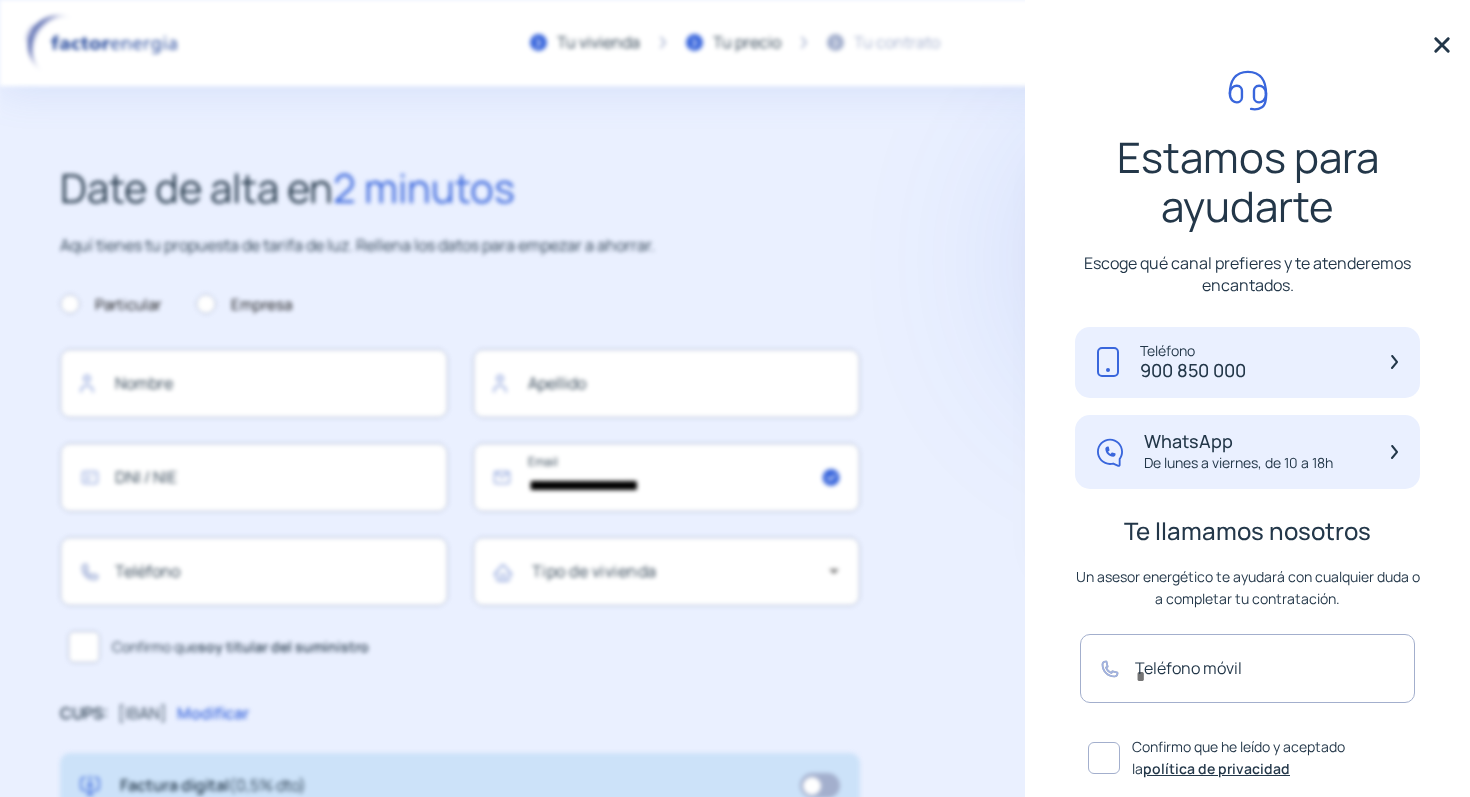 click 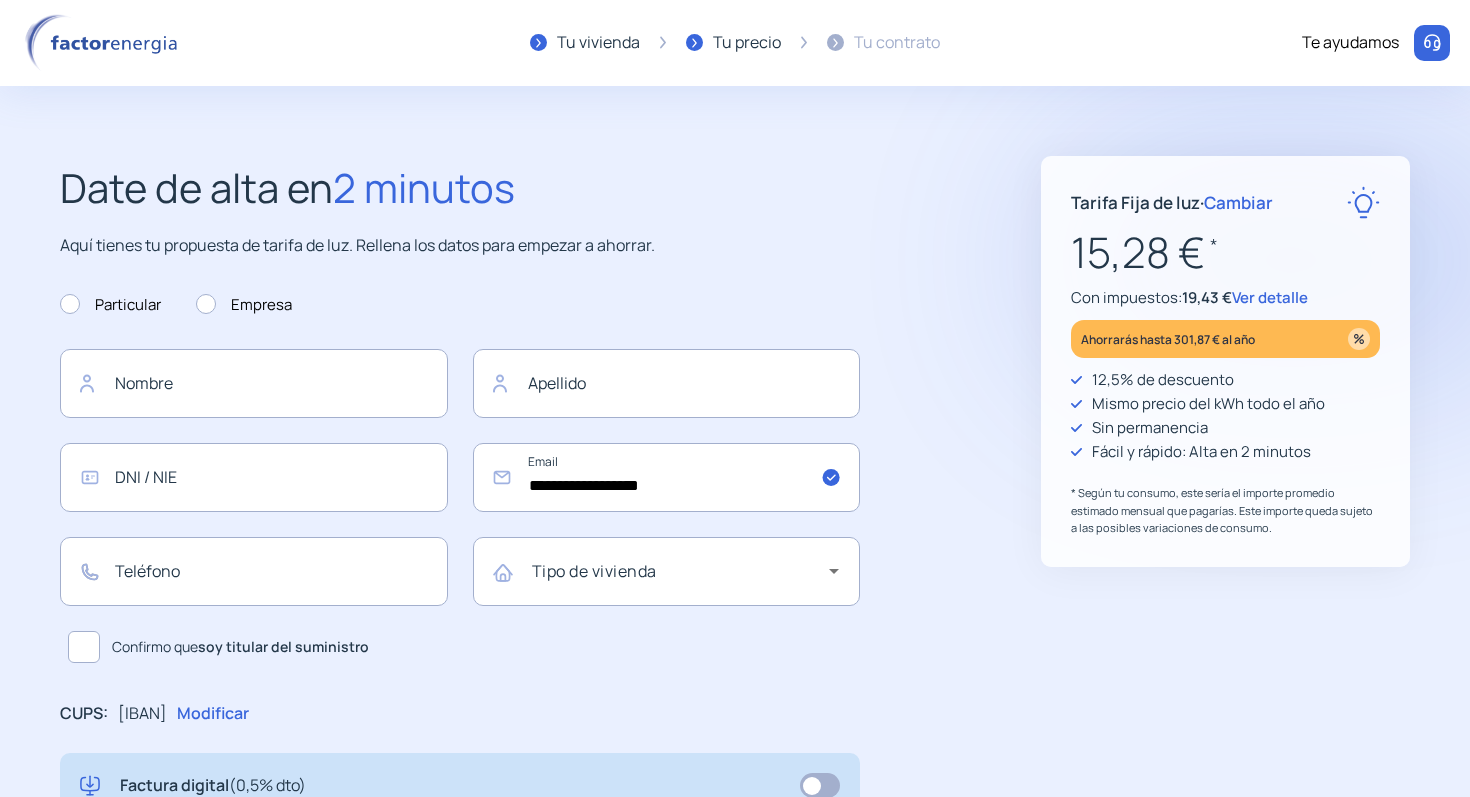 click on "Ver detalle" 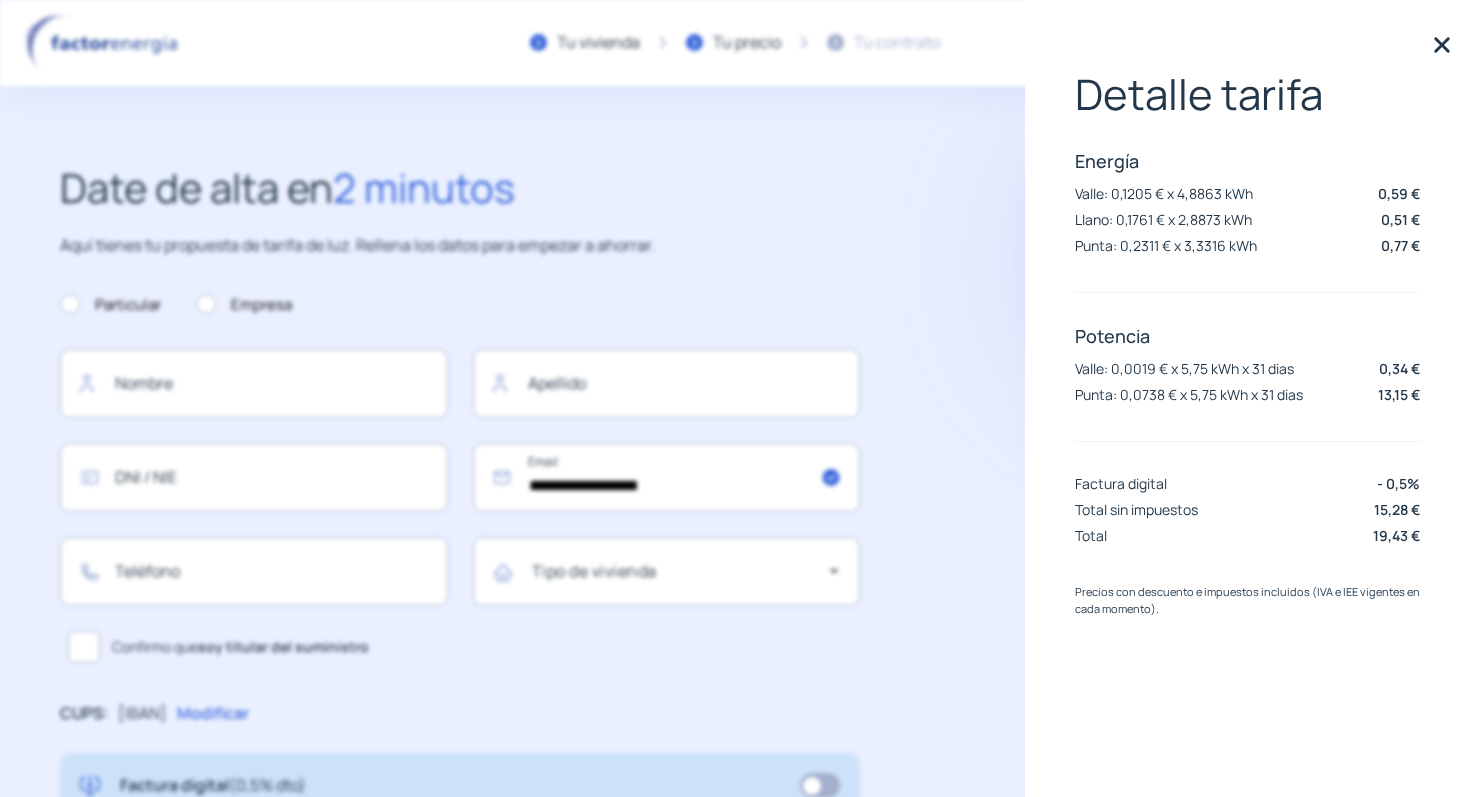 click 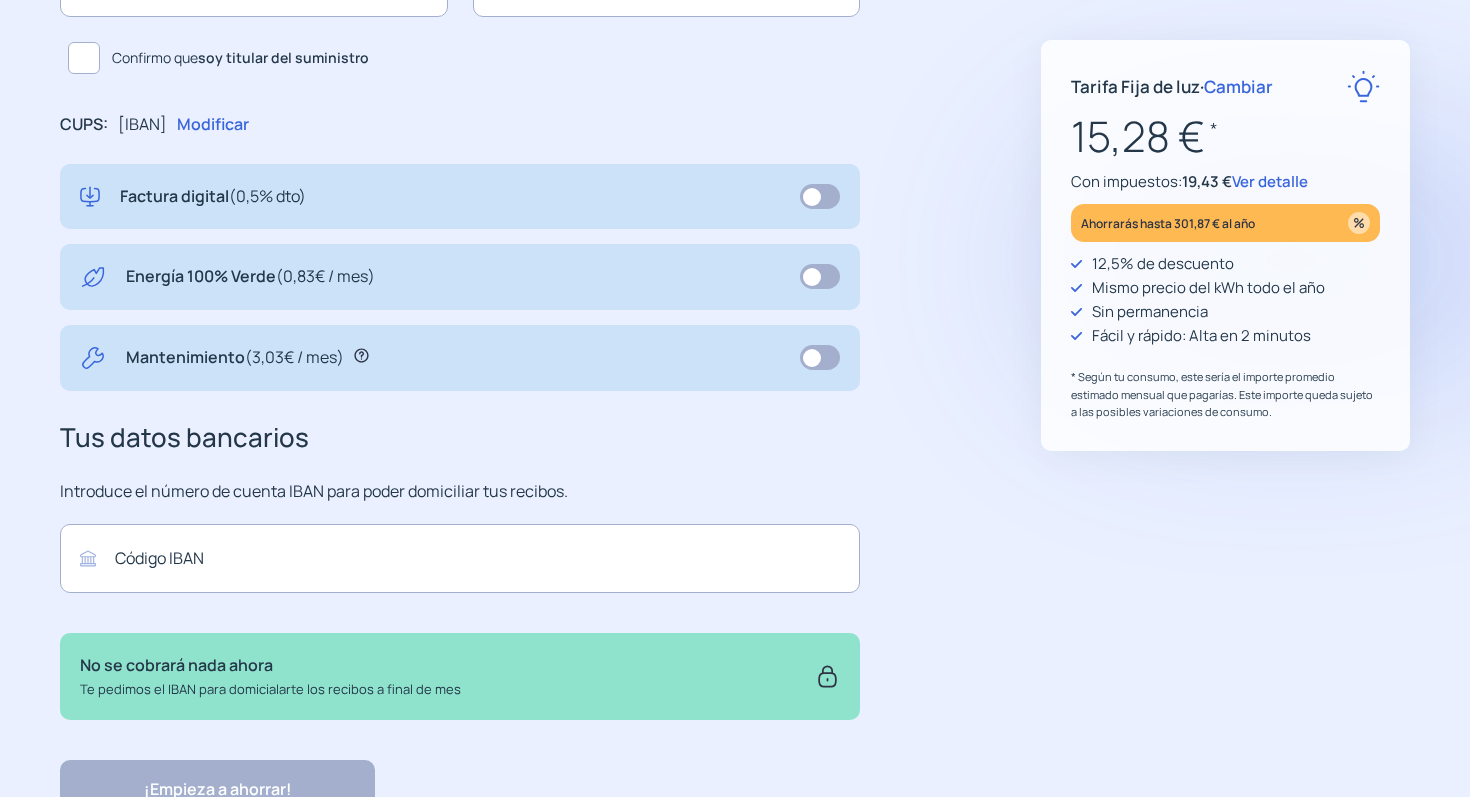 scroll, scrollTop: 679, scrollLeft: 0, axis: vertical 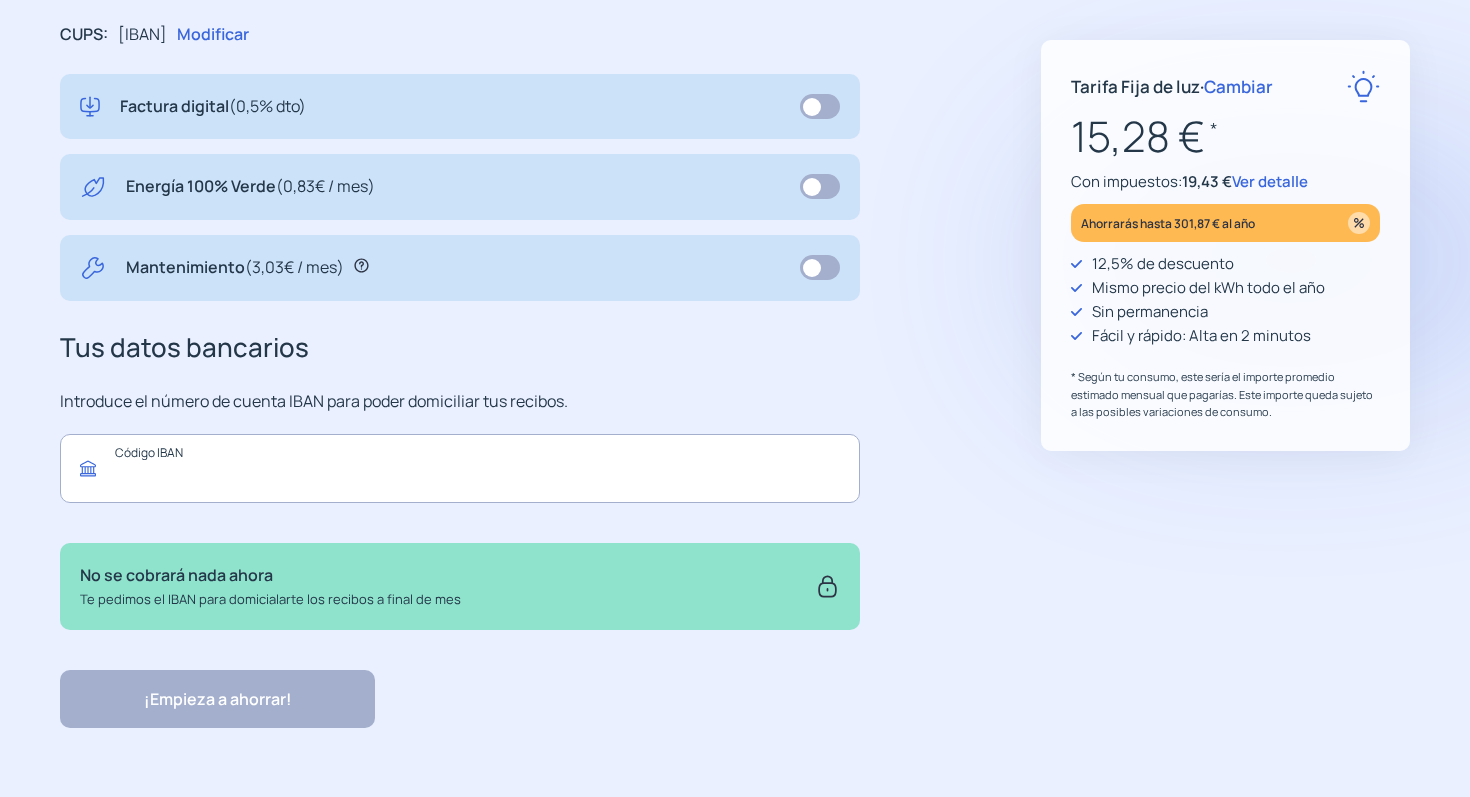 click 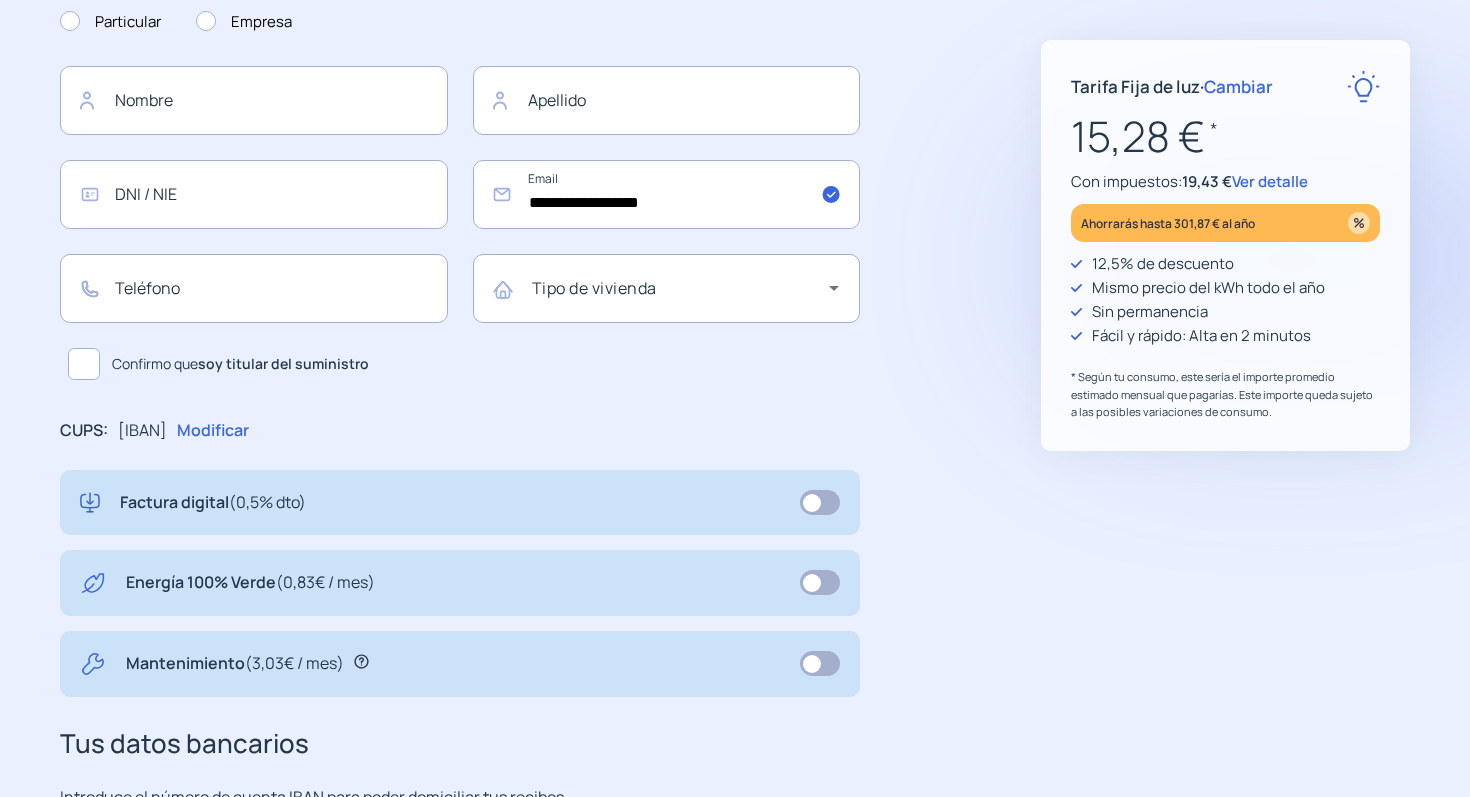 scroll, scrollTop: 241, scrollLeft: 0, axis: vertical 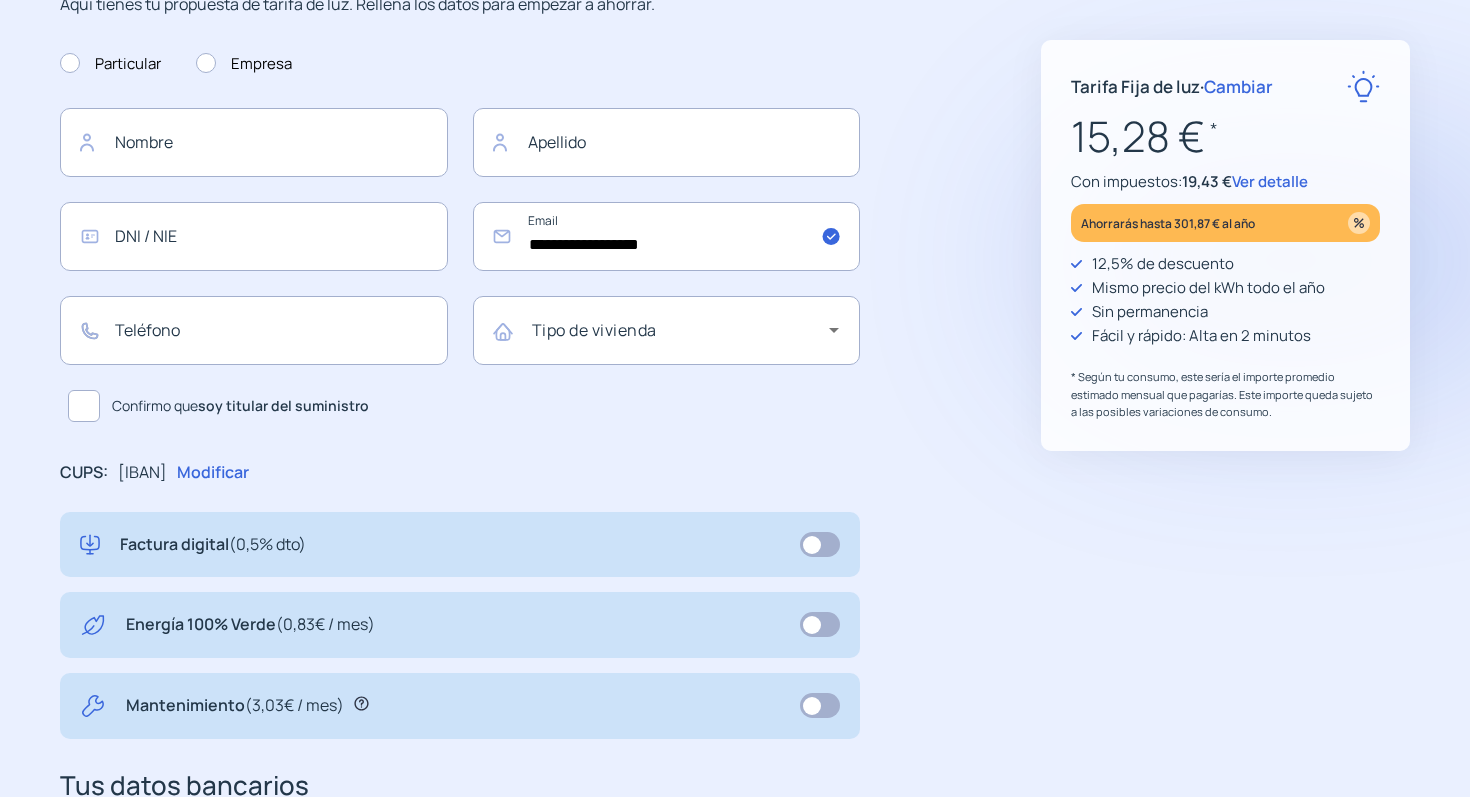 click 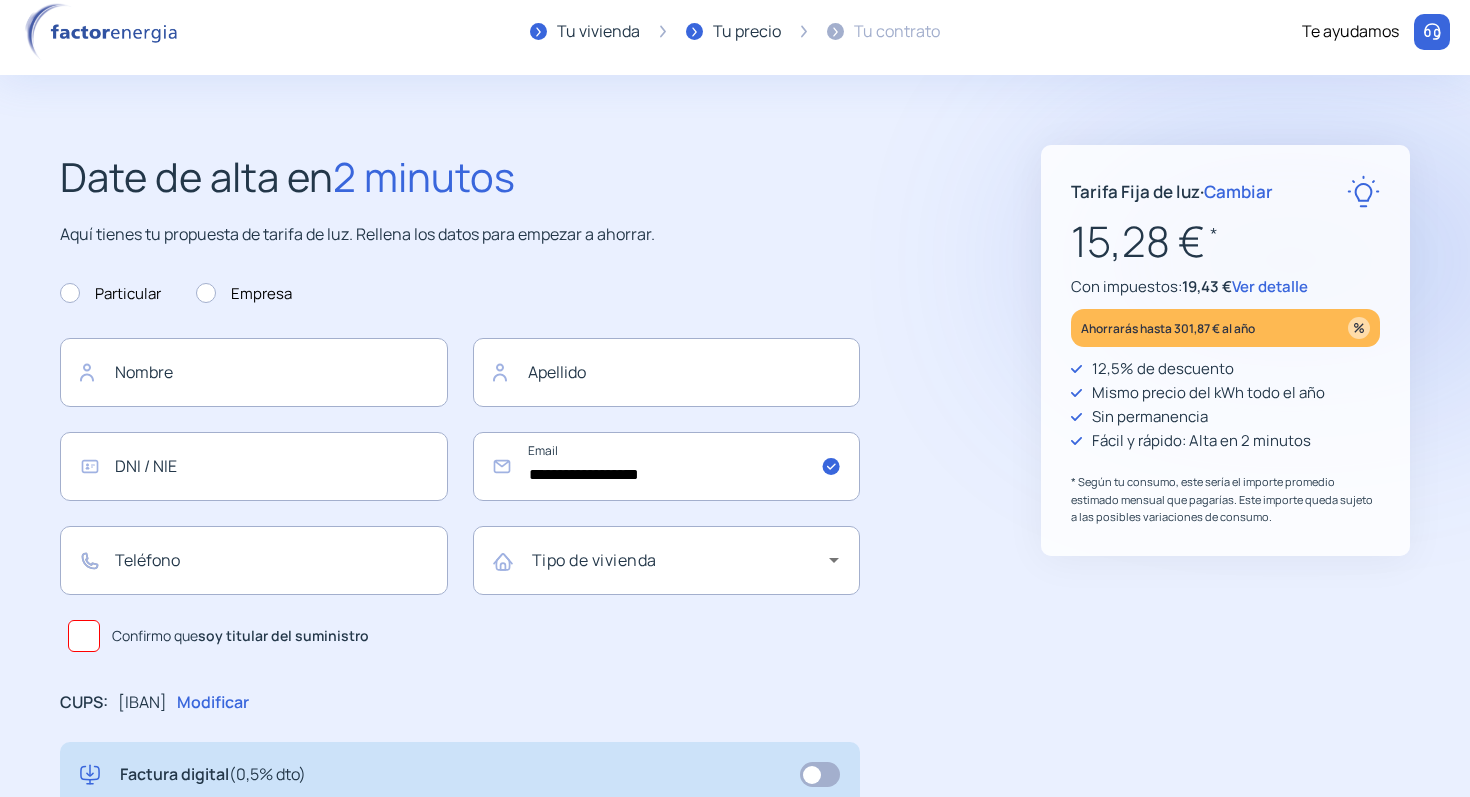 scroll, scrollTop: 13, scrollLeft: 0, axis: vertical 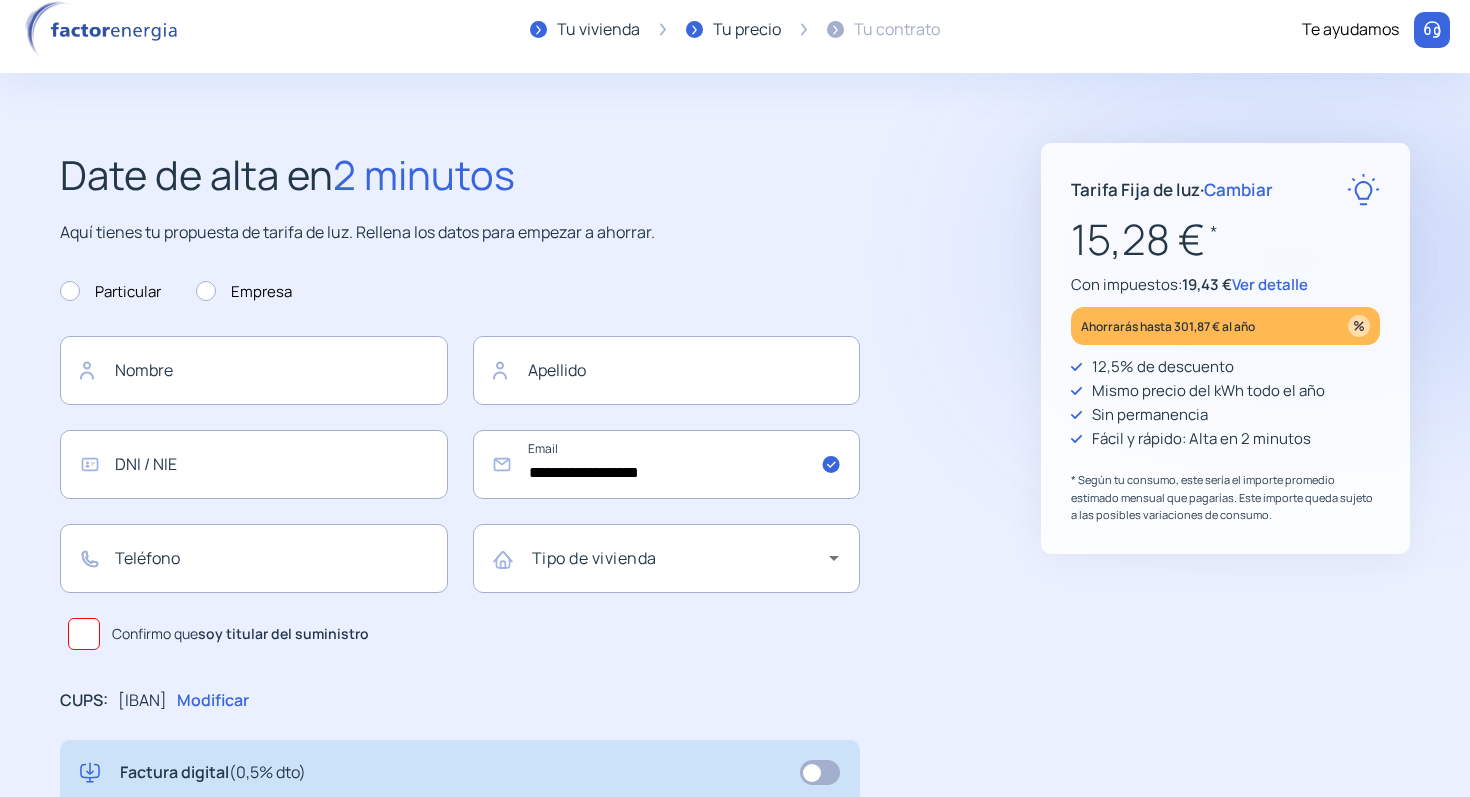 click on "Ver detalle" 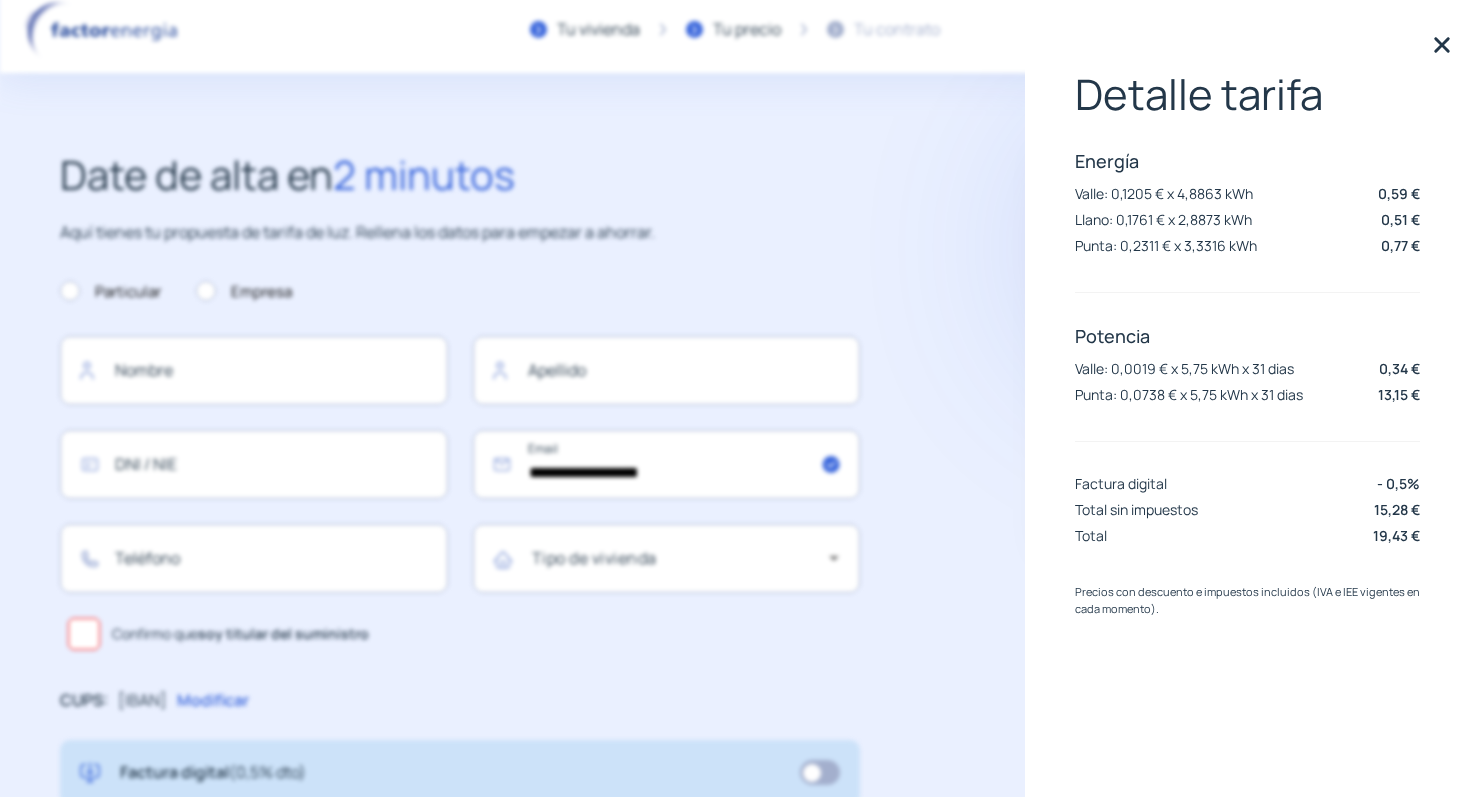 click 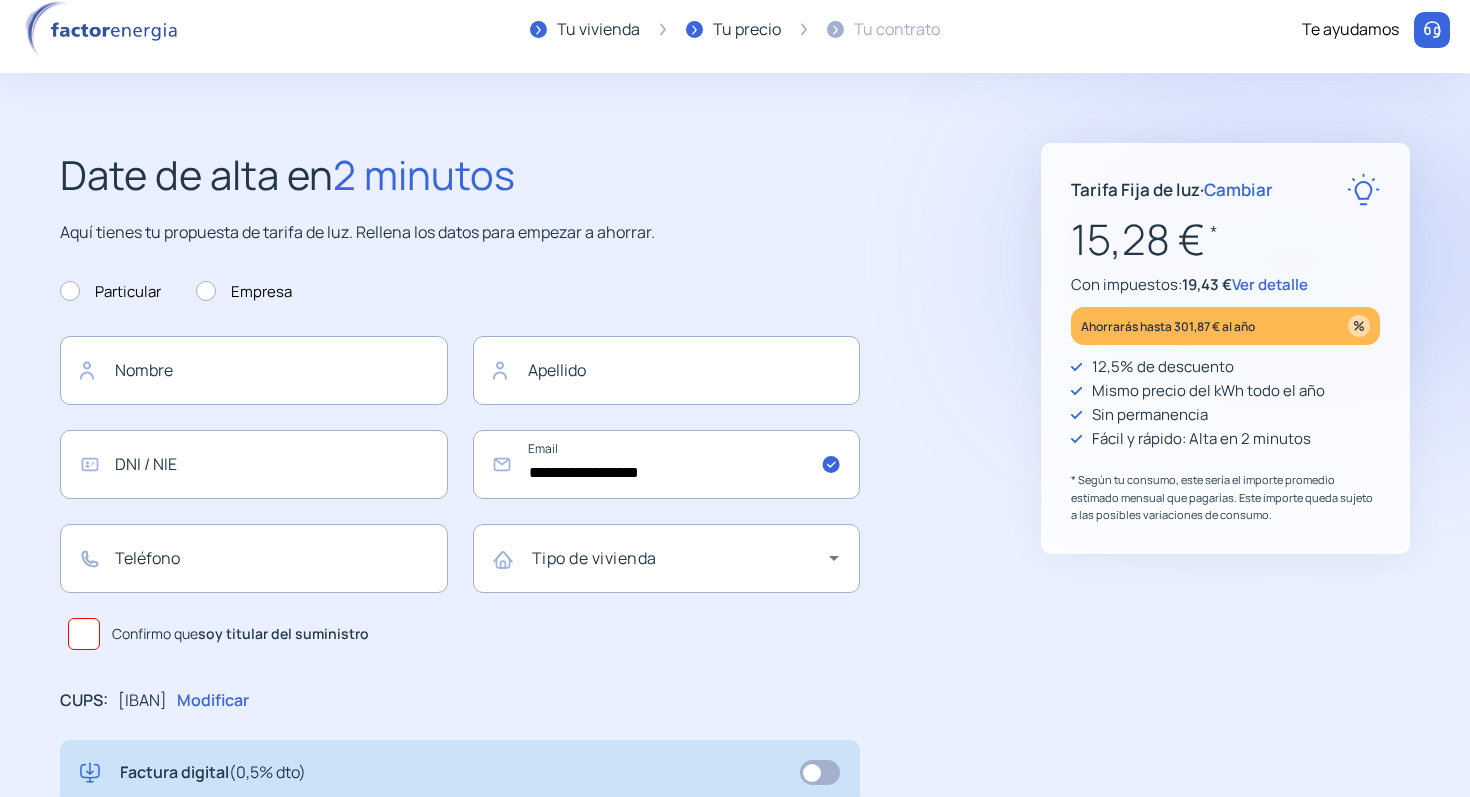 scroll, scrollTop: 0, scrollLeft: 0, axis: both 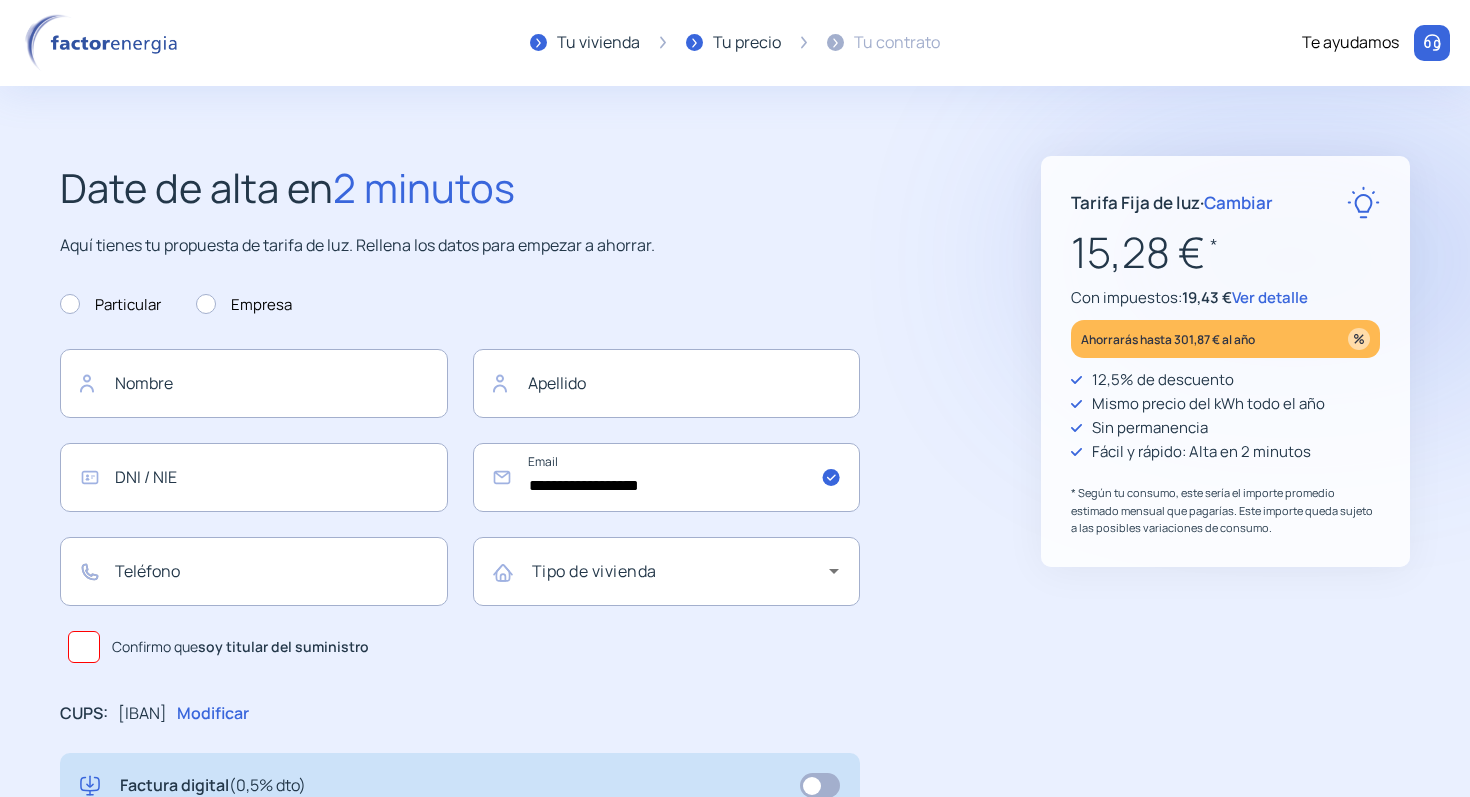 click on "Ver detalle" 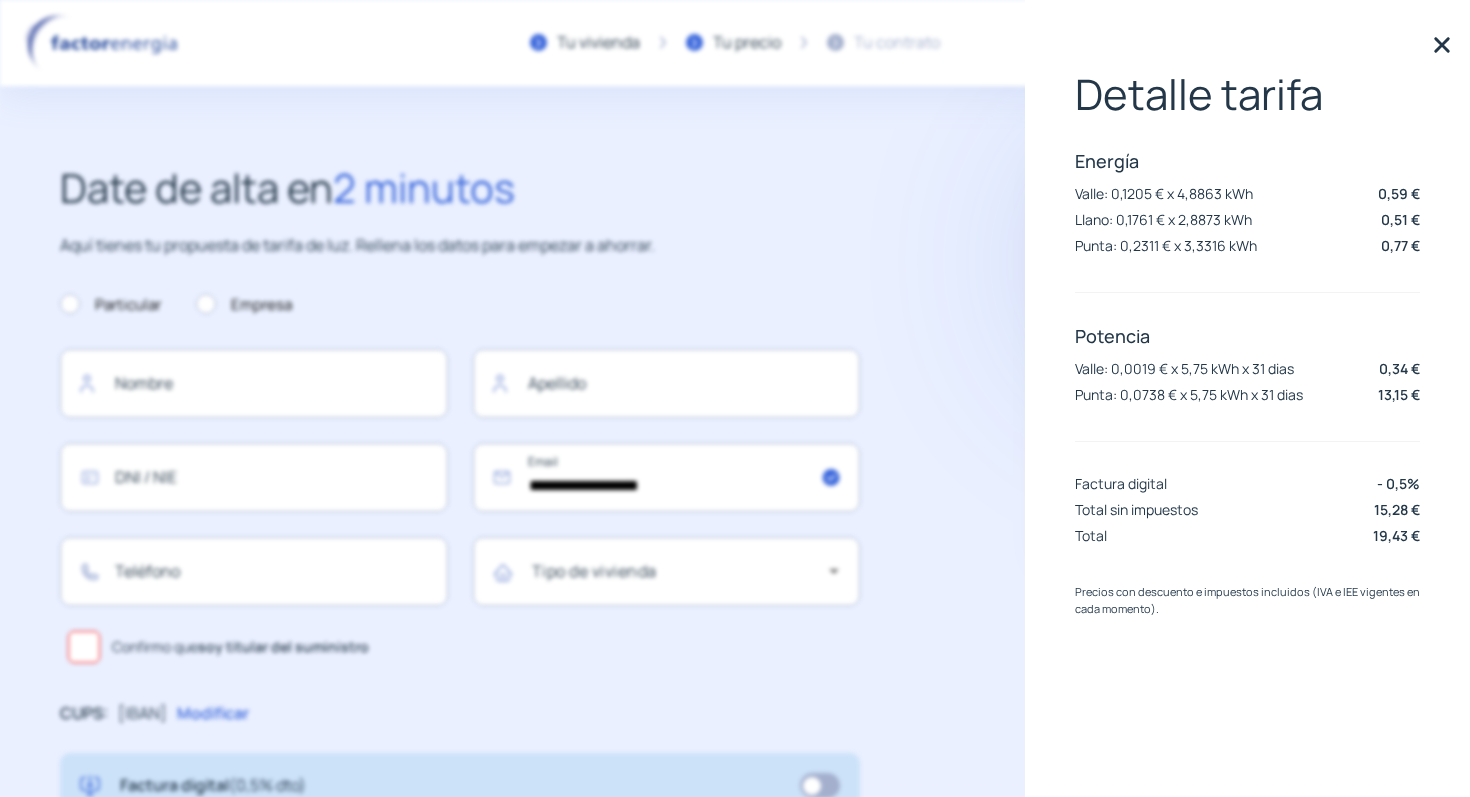 click 